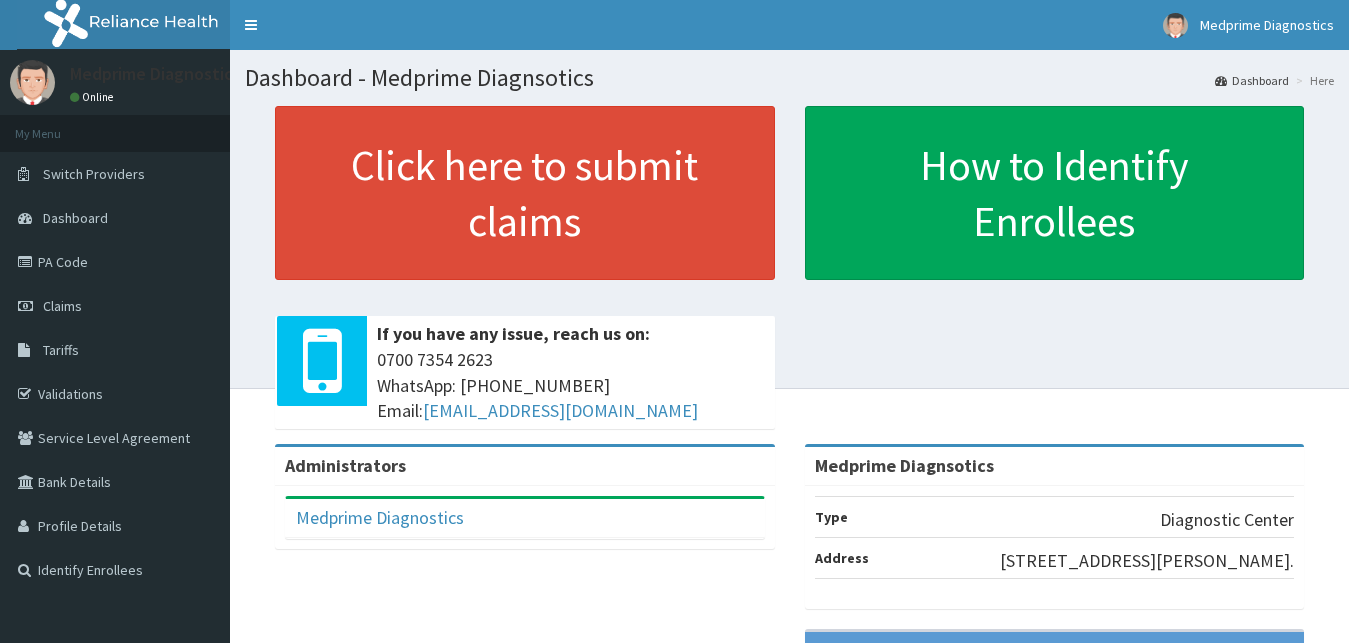 scroll, scrollTop: 0, scrollLeft: 0, axis: both 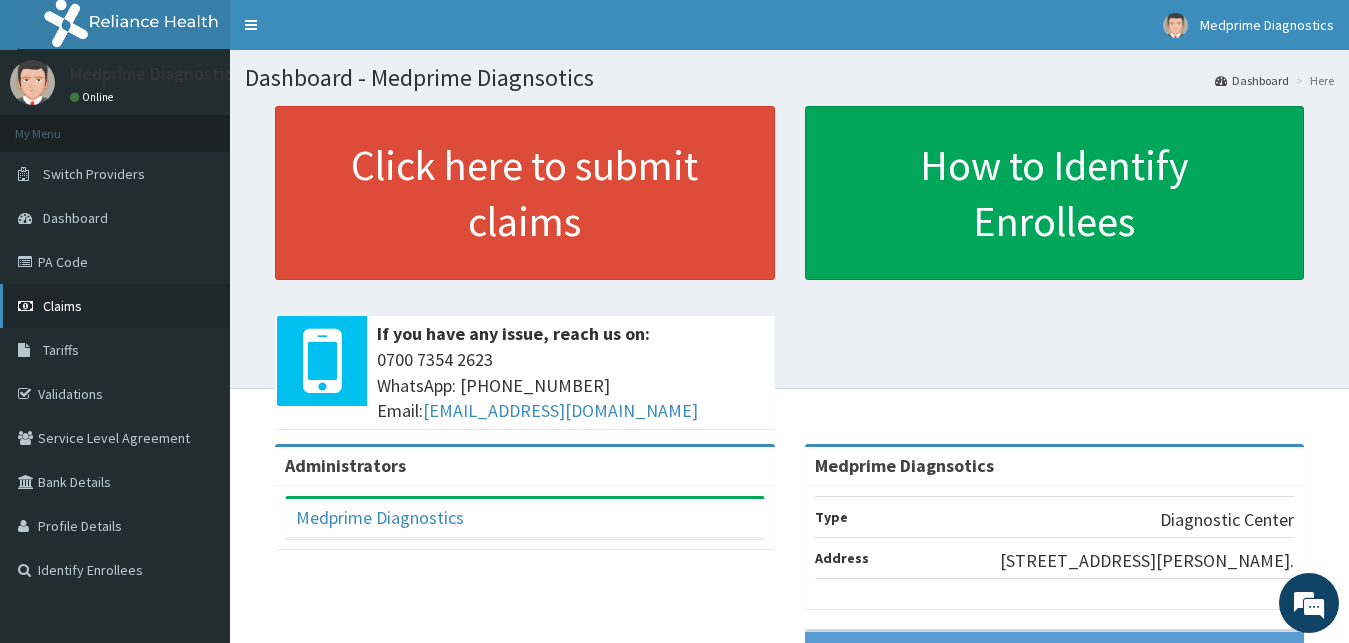 click on "Claims" at bounding box center (115, 306) 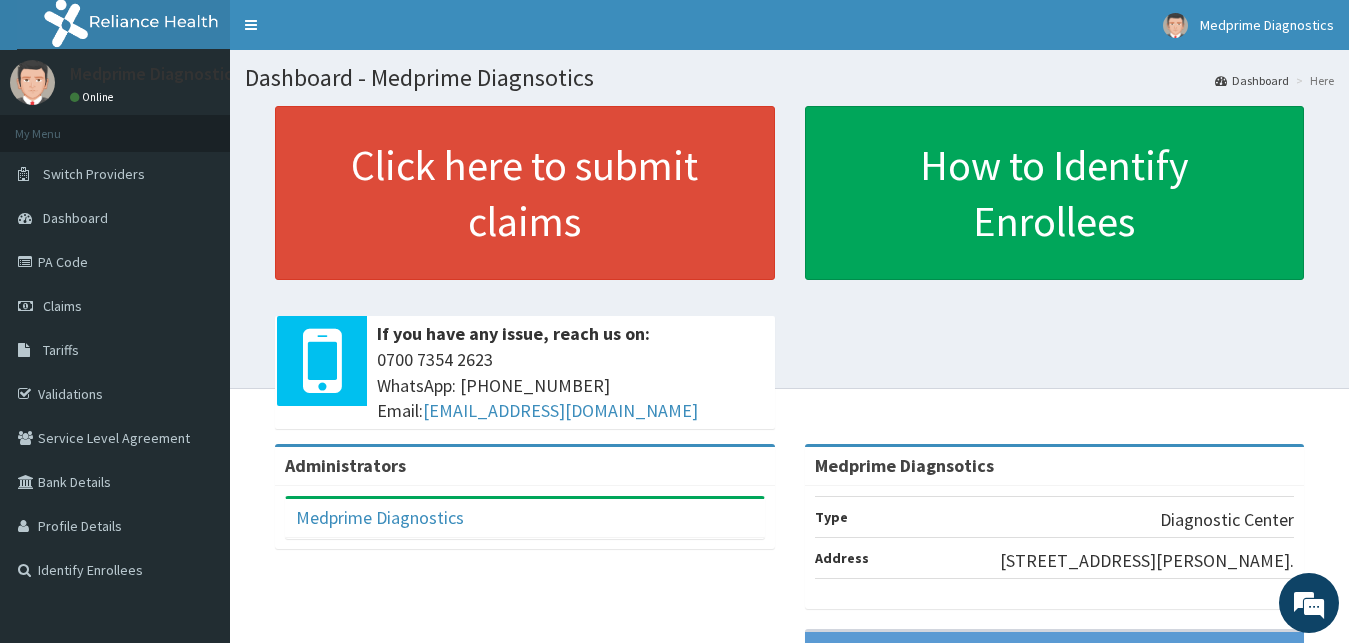 scroll, scrollTop: 0, scrollLeft: 0, axis: both 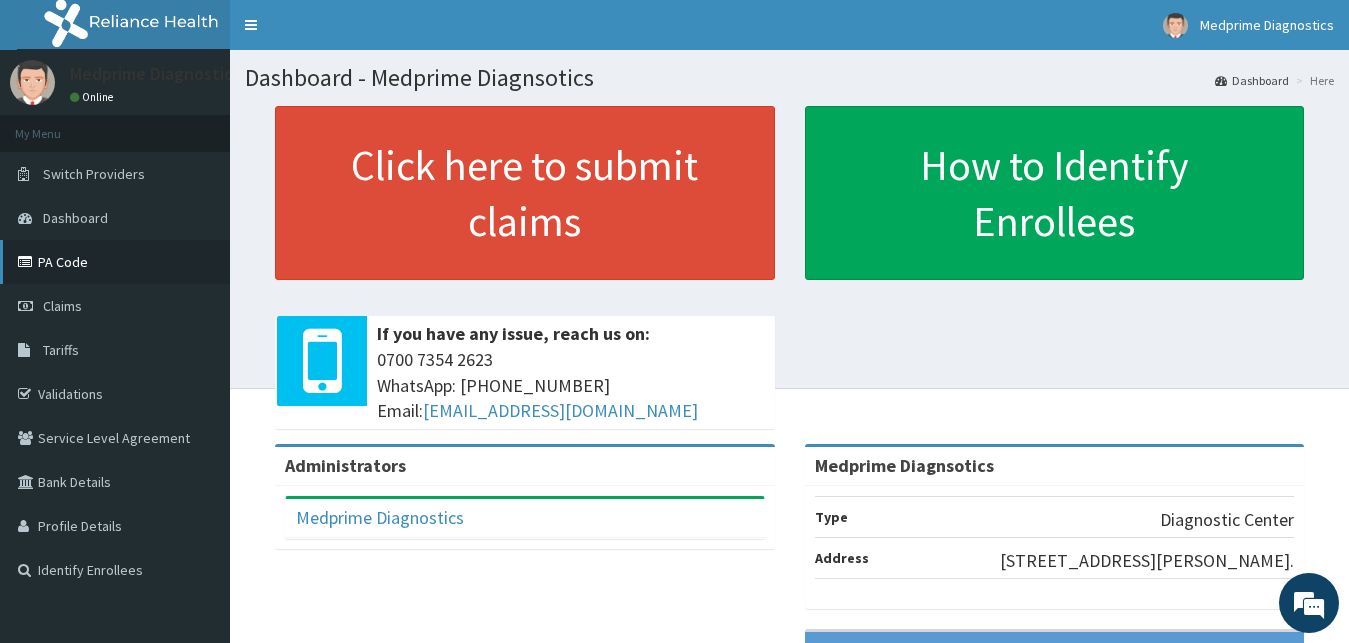 click on "PA Code" at bounding box center (115, 262) 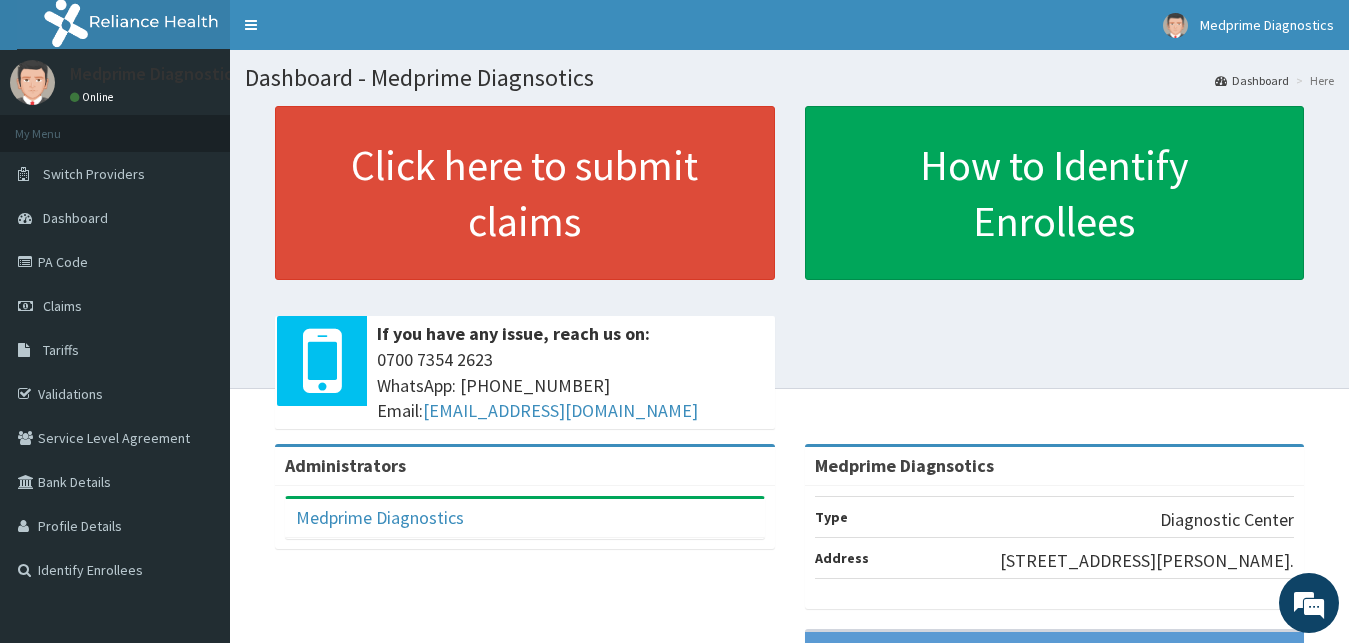 scroll, scrollTop: 0, scrollLeft: 0, axis: both 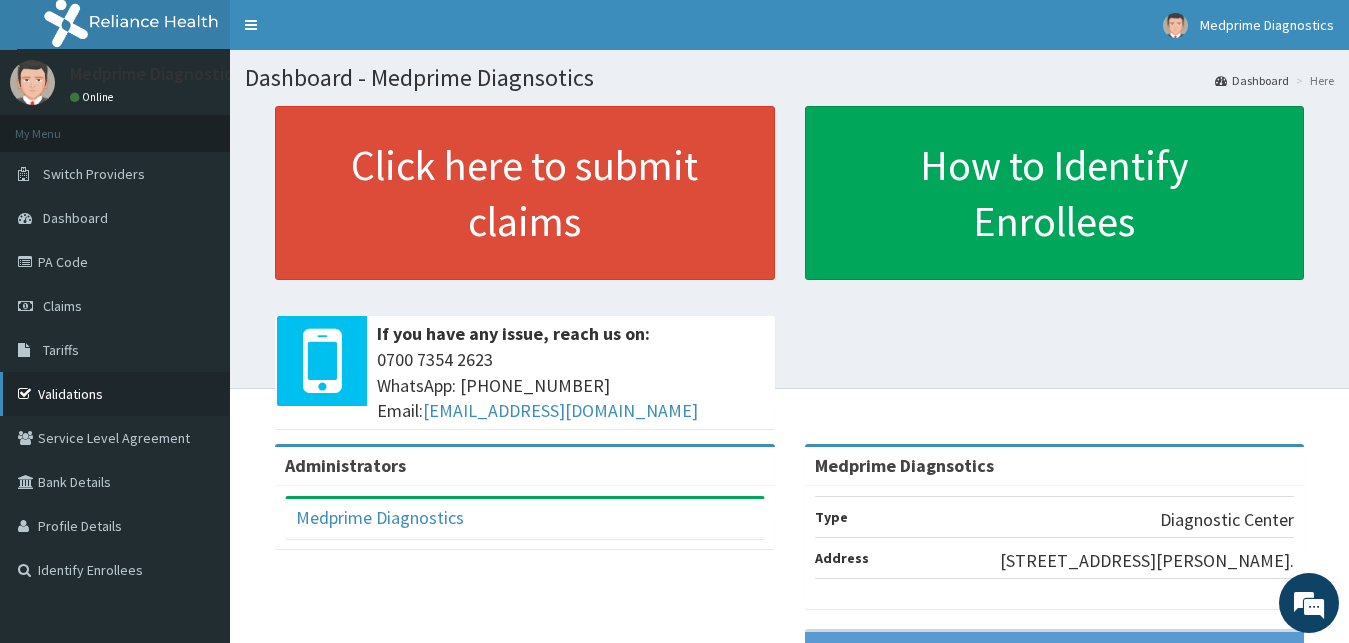 click on "Validations" at bounding box center (115, 394) 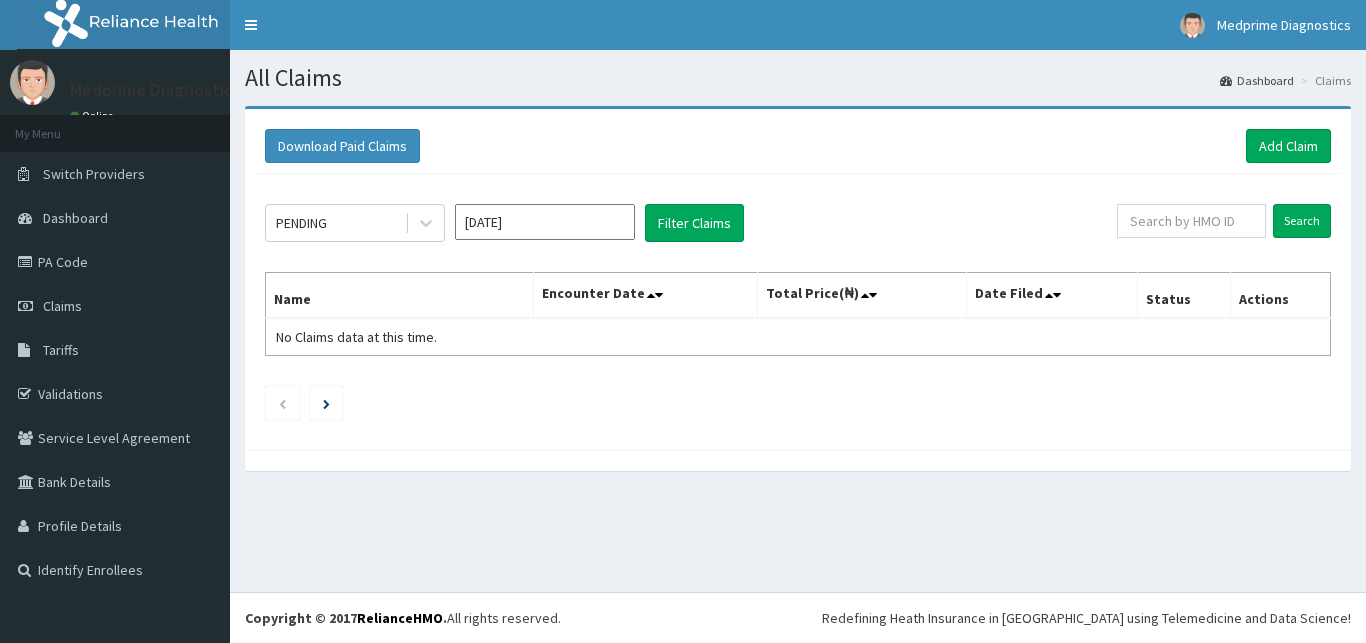 scroll, scrollTop: 0, scrollLeft: 0, axis: both 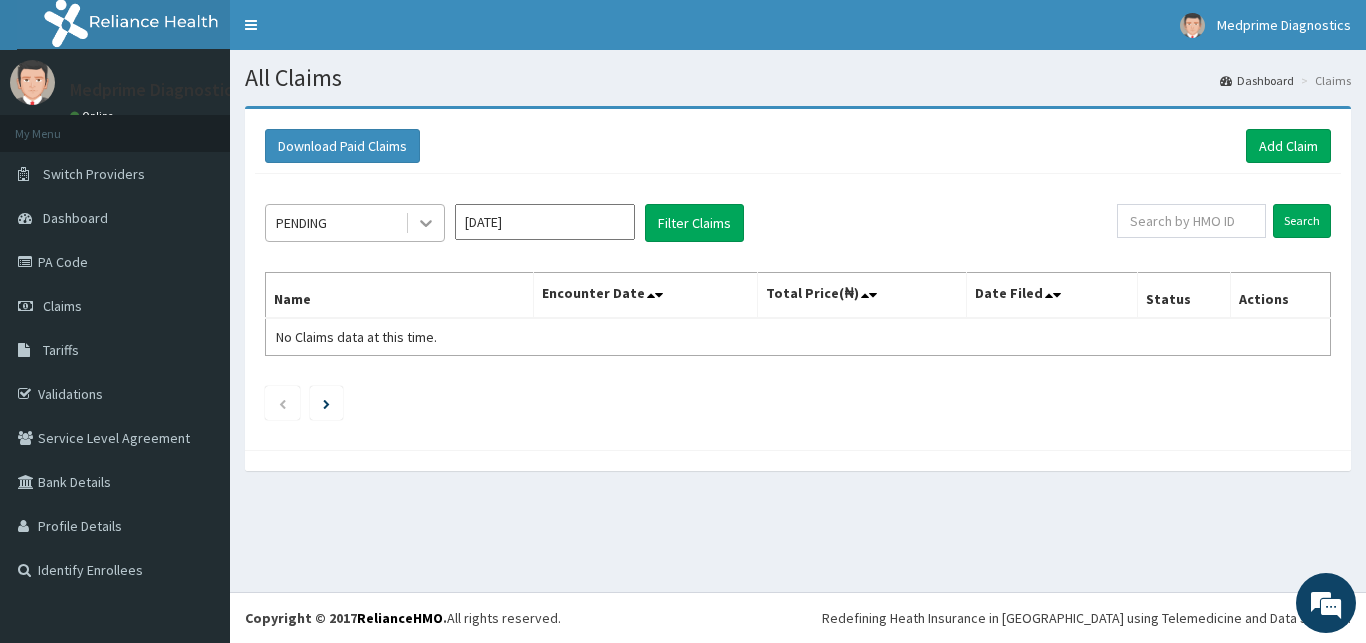 click 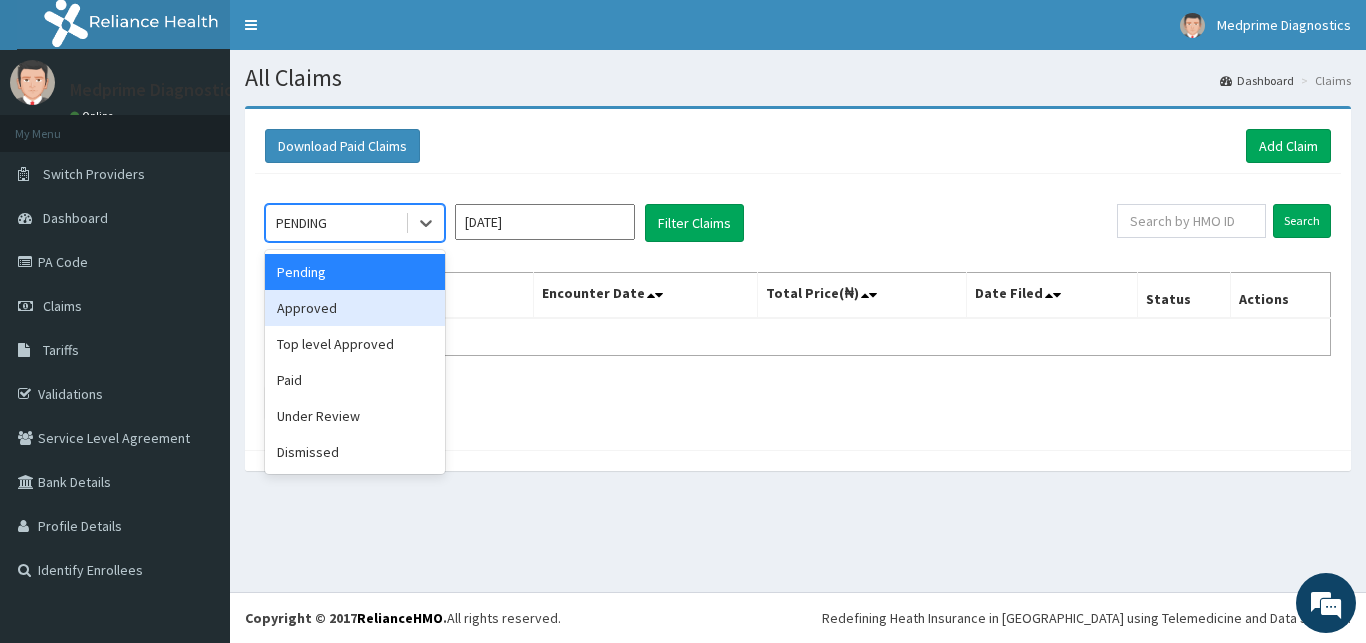 click on "Approved" at bounding box center [355, 308] 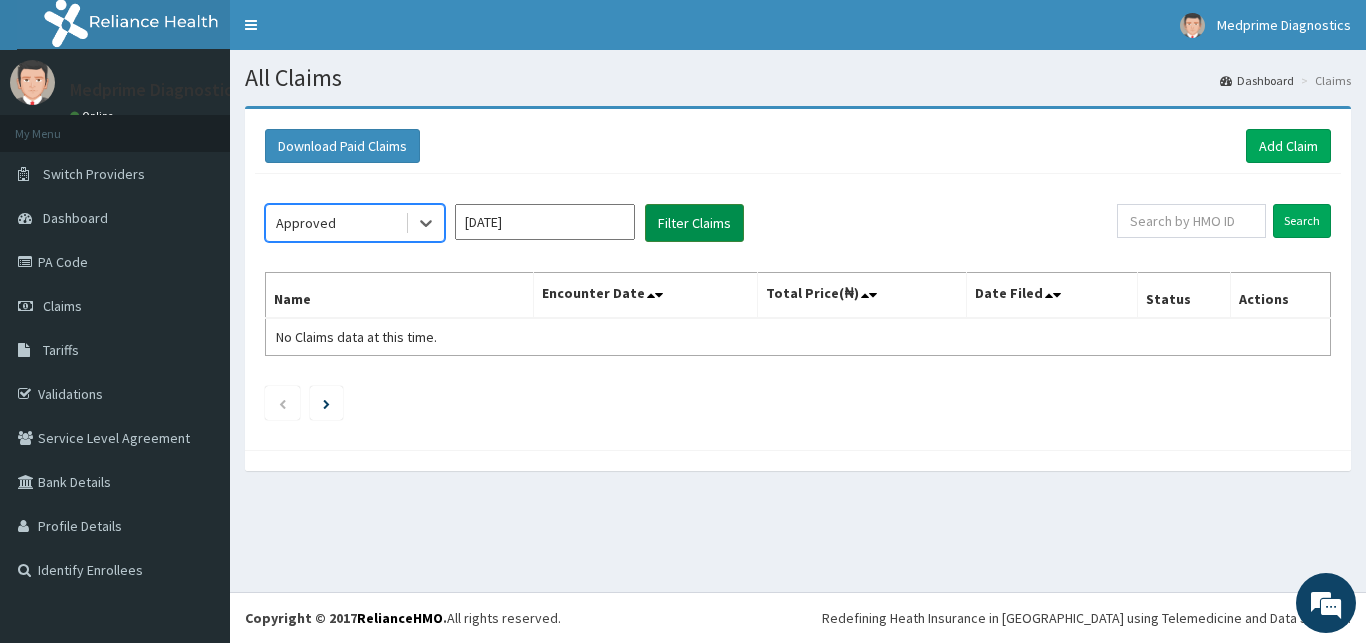 click on "Filter Claims" at bounding box center (694, 223) 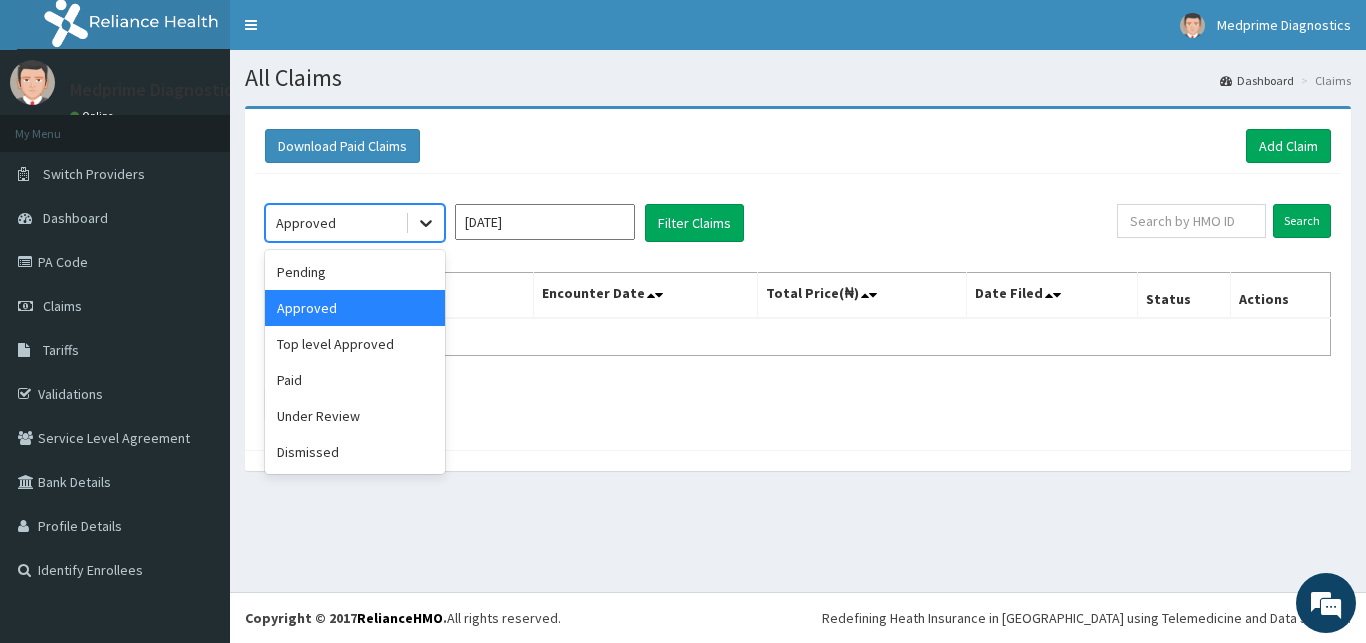 click at bounding box center [426, 223] 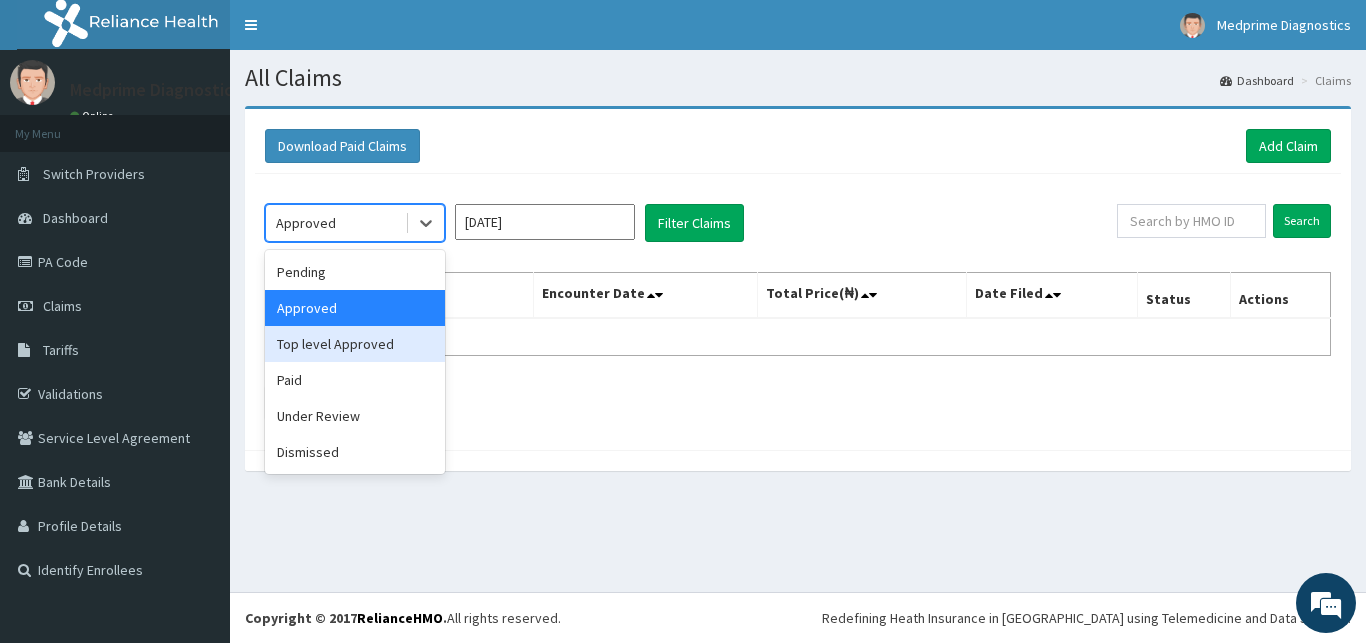 click on "Top level Approved" at bounding box center (355, 344) 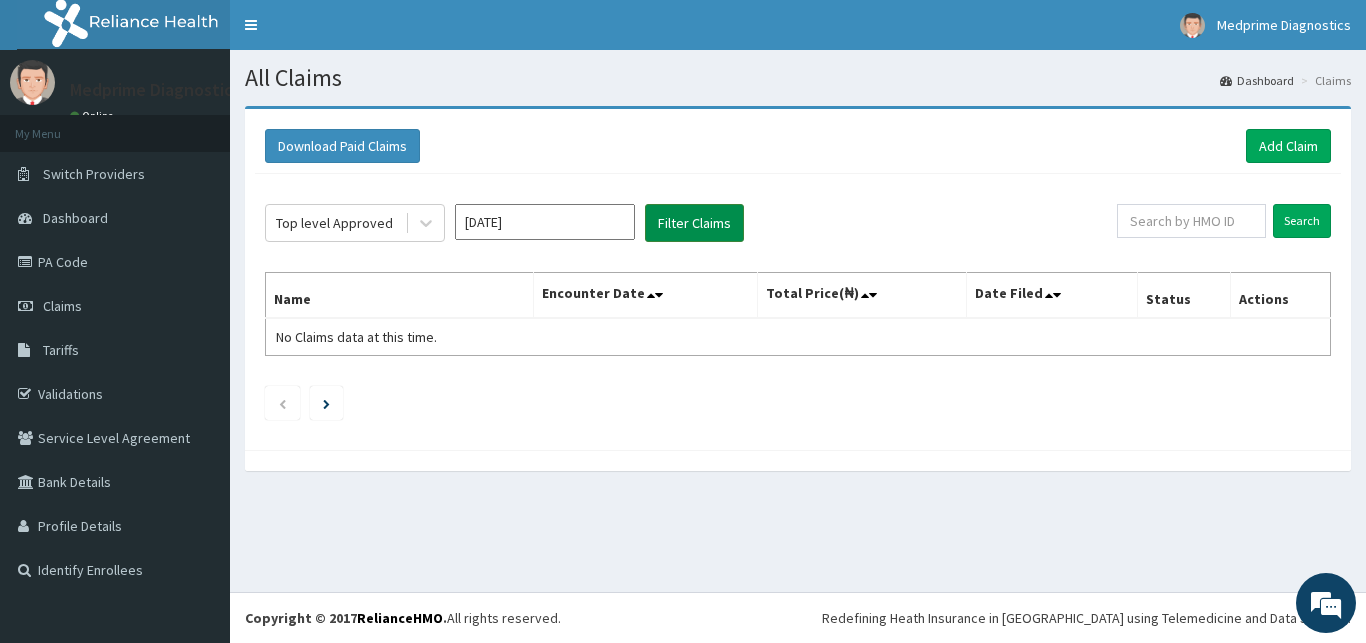 click on "Filter Claims" at bounding box center (694, 223) 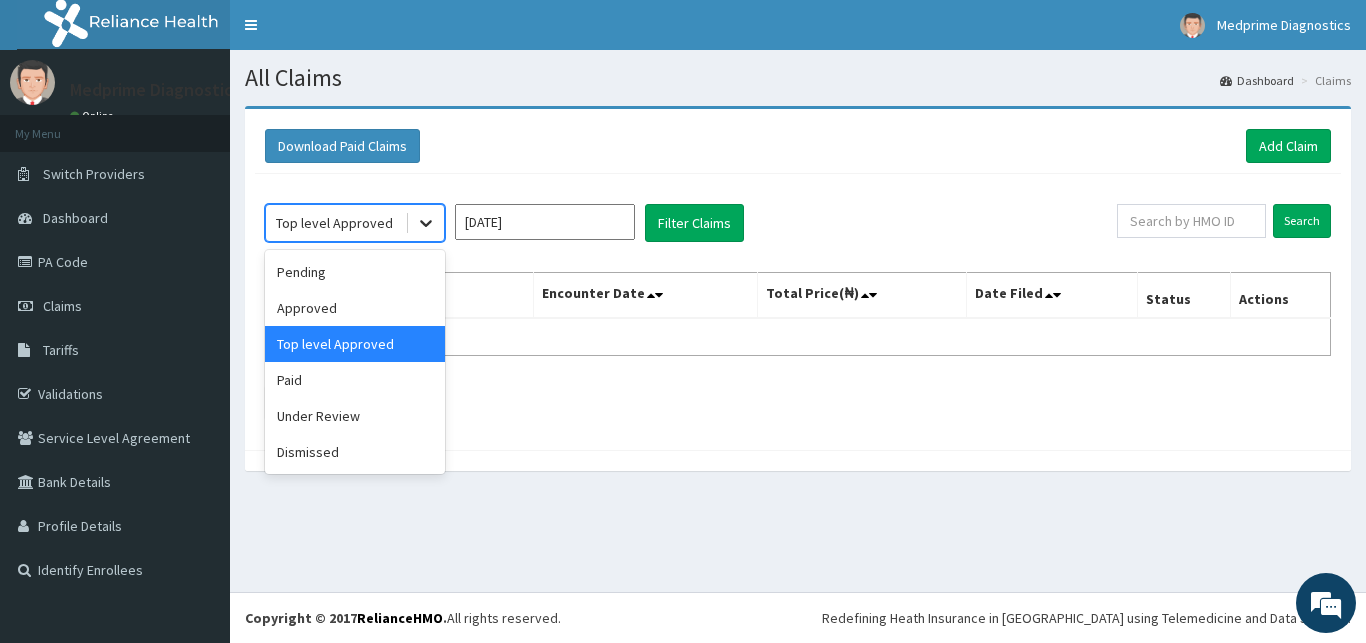 click at bounding box center [426, 223] 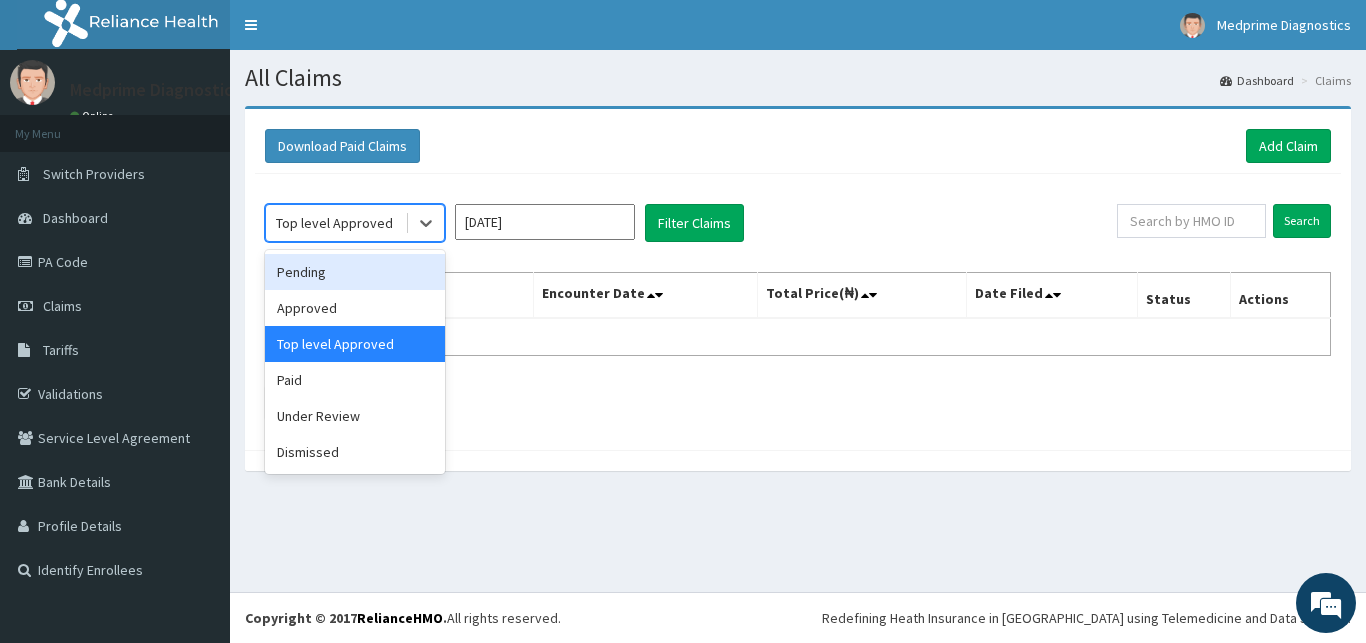 click on "Pending" at bounding box center [355, 272] 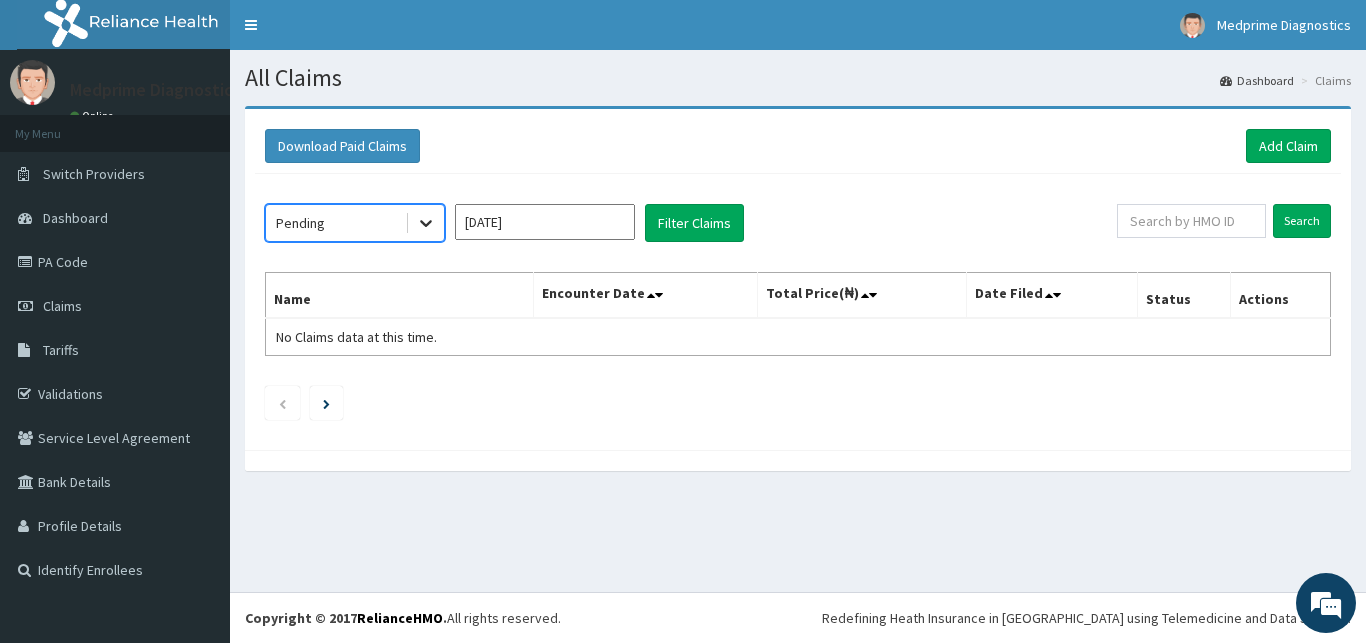 click 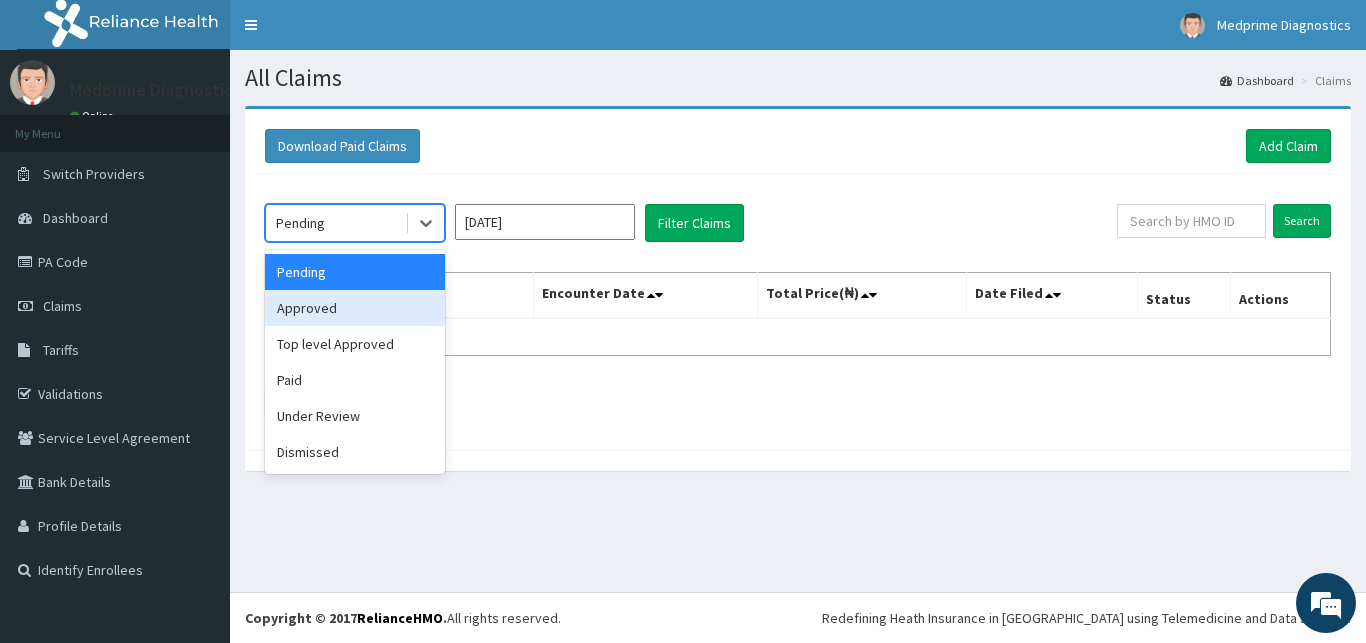 click on "Approved" at bounding box center (355, 308) 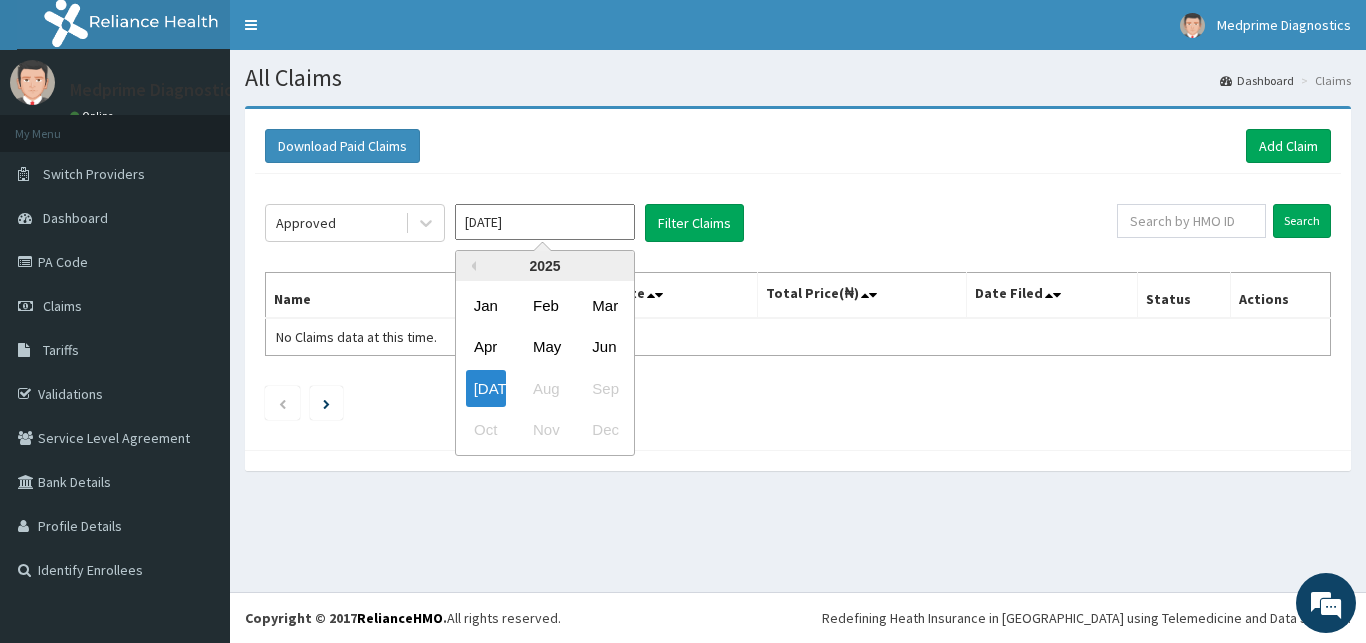 click on "[DATE]" at bounding box center (545, 222) 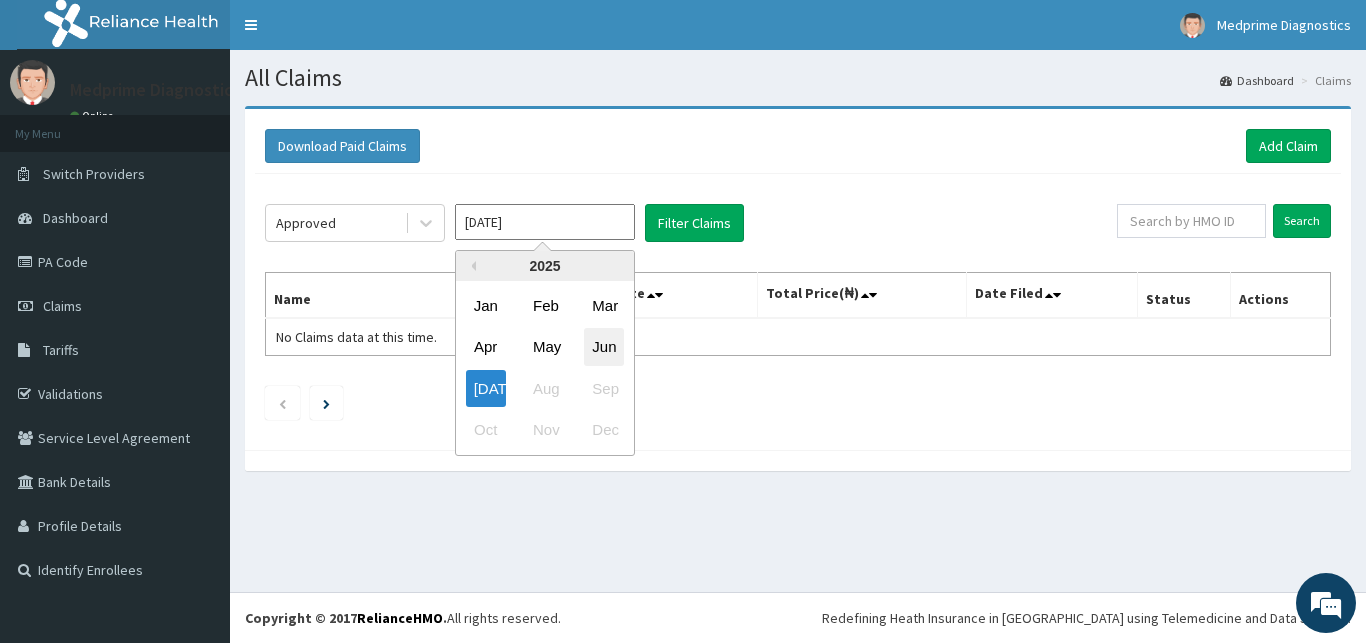 click on "Jun" at bounding box center [604, 347] 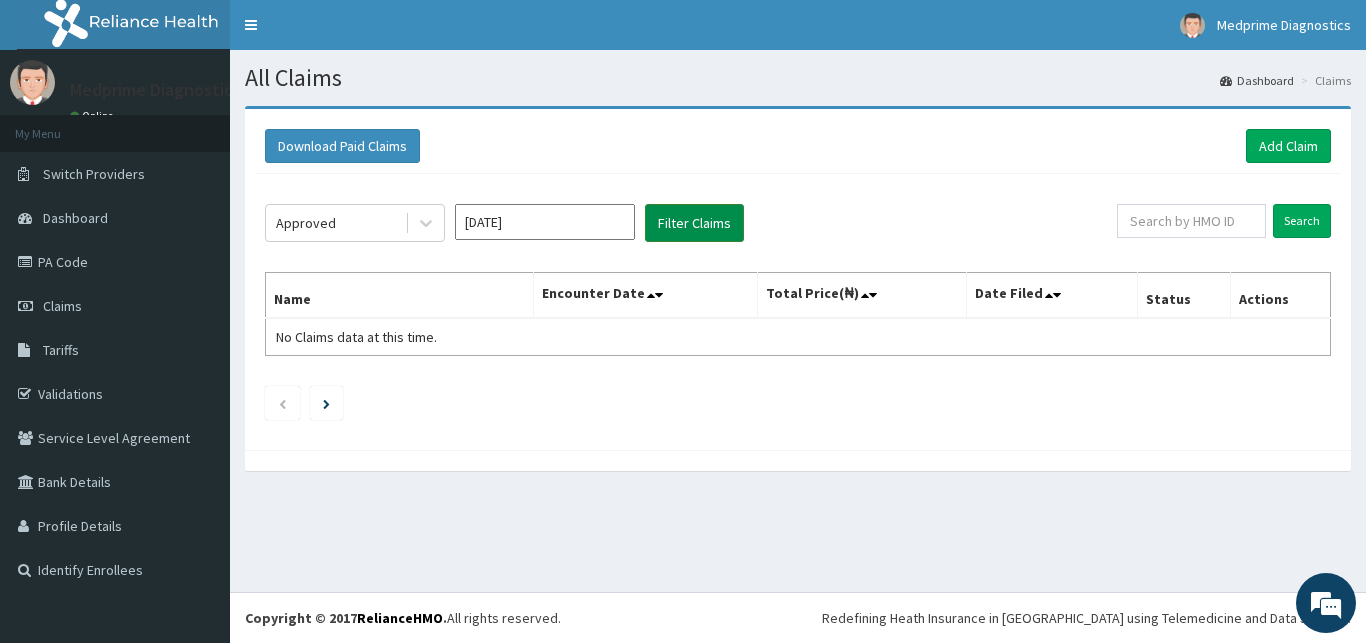 click on "Filter Claims" at bounding box center [694, 223] 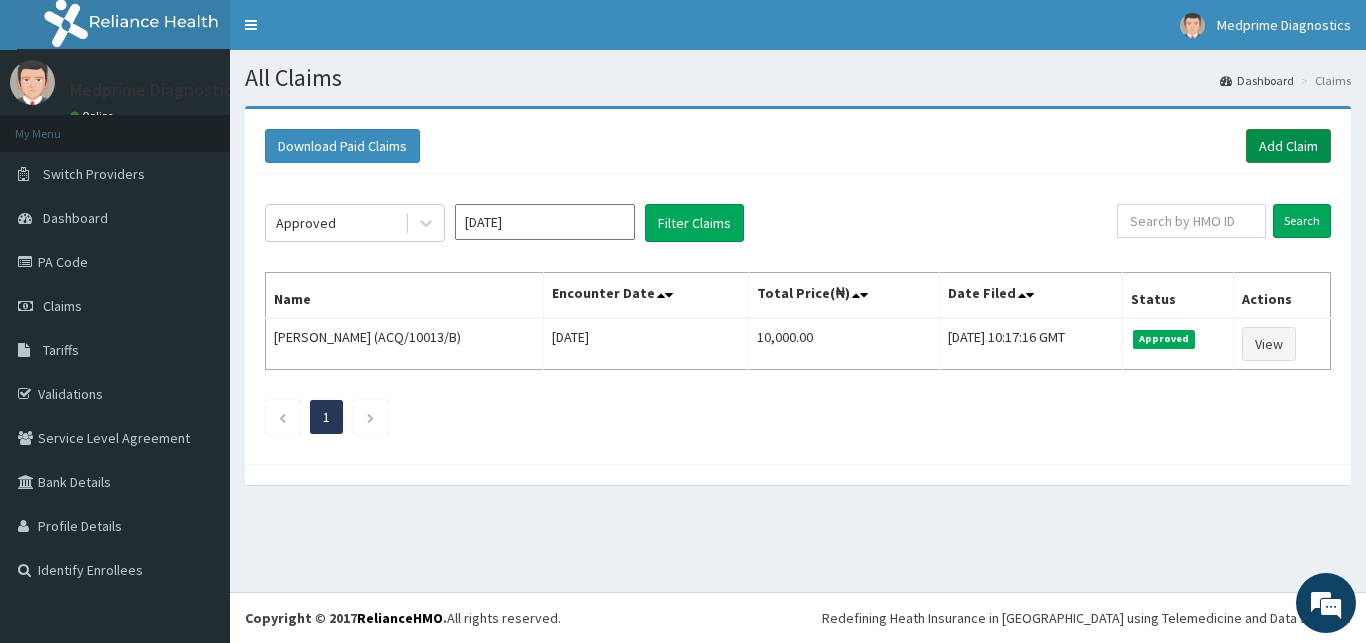 click on "Add Claim" at bounding box center (1288, 146) 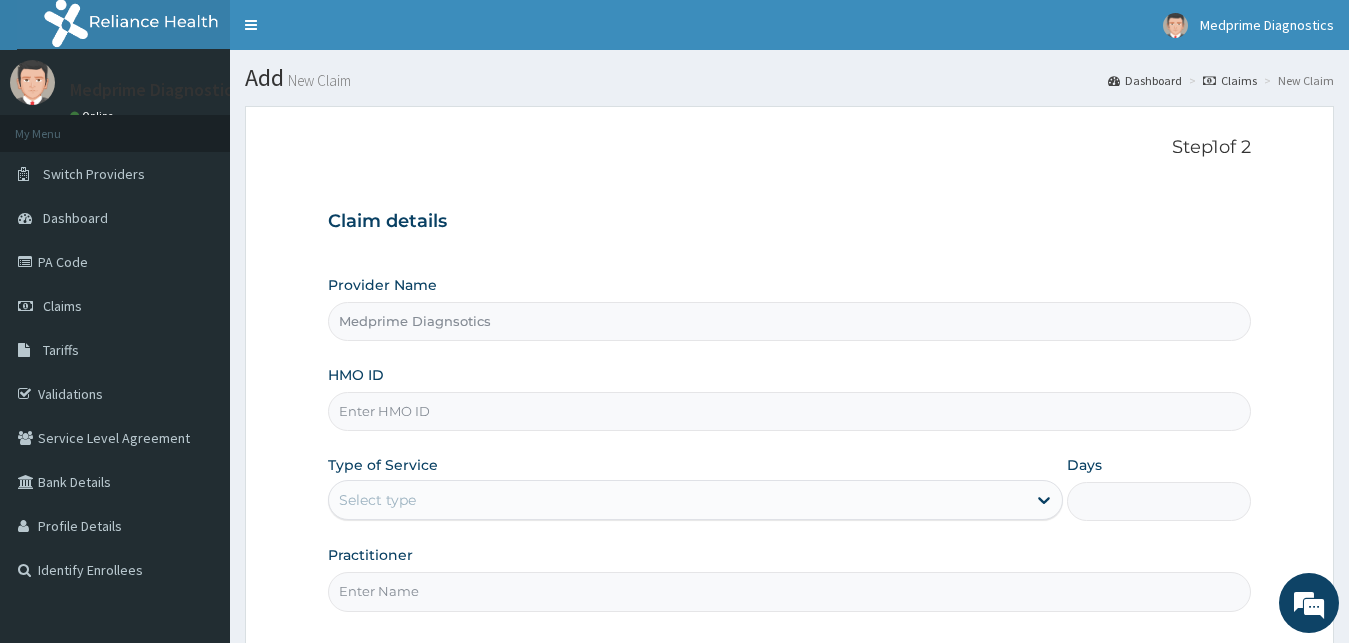 scroll, scrollTop: 0, scrollLeft: 0, axis: both 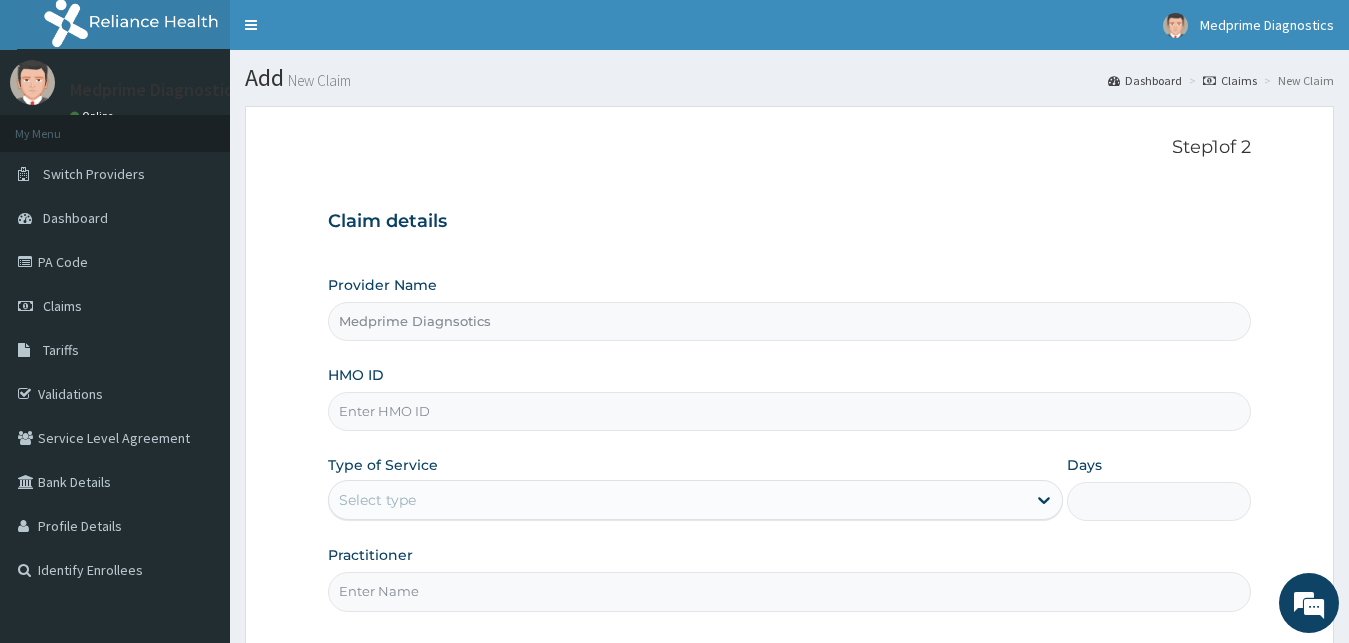 click on "HMO ID" at bounding box center [790, 411] 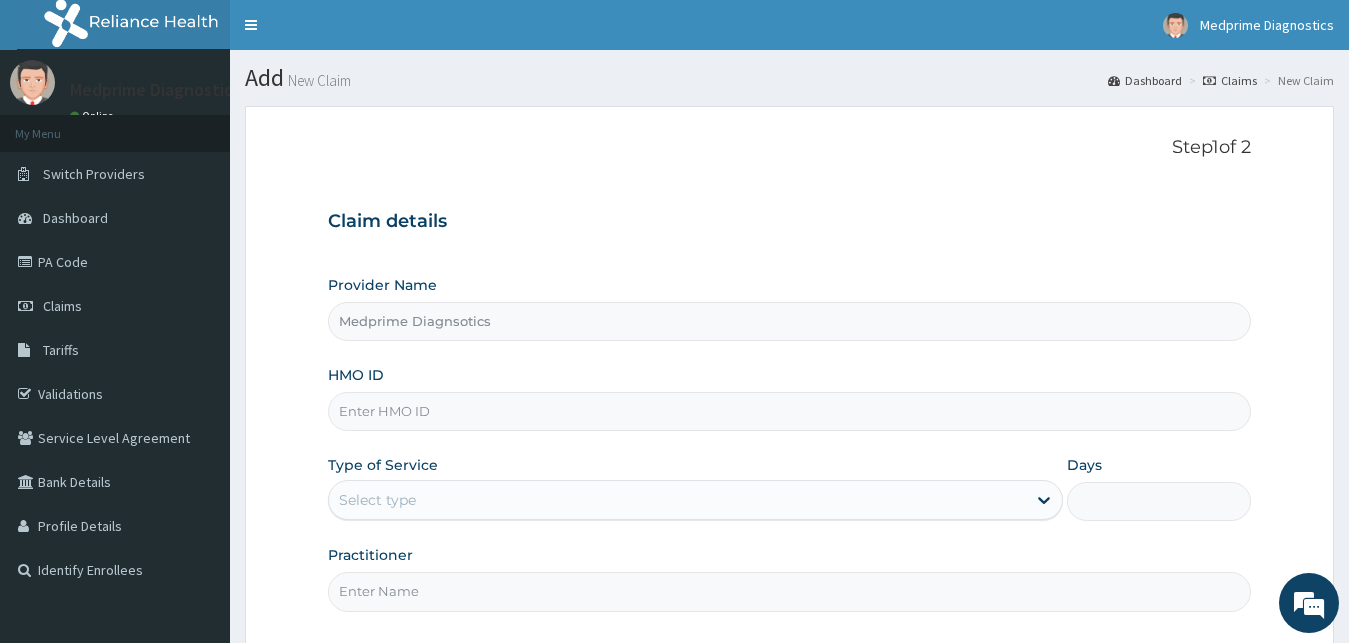 paste on "OKB/10948/A" 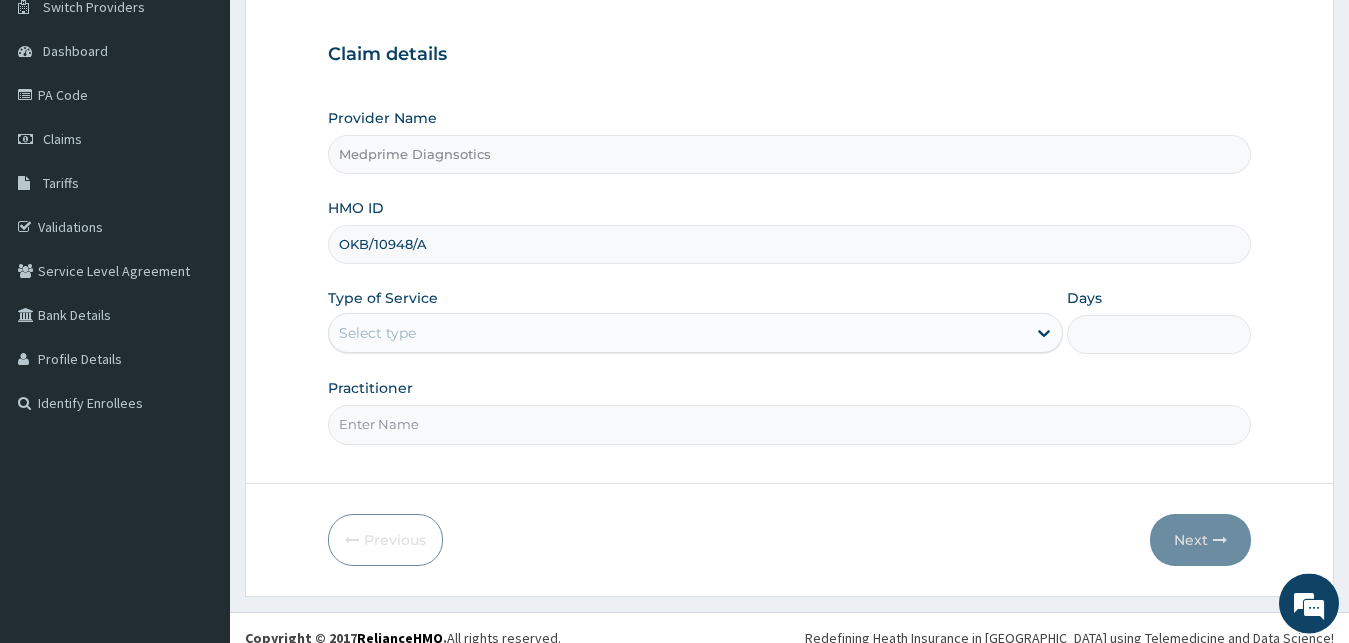 scroll, scrollTop: 187, scrollLeft: 0, axis: vertical 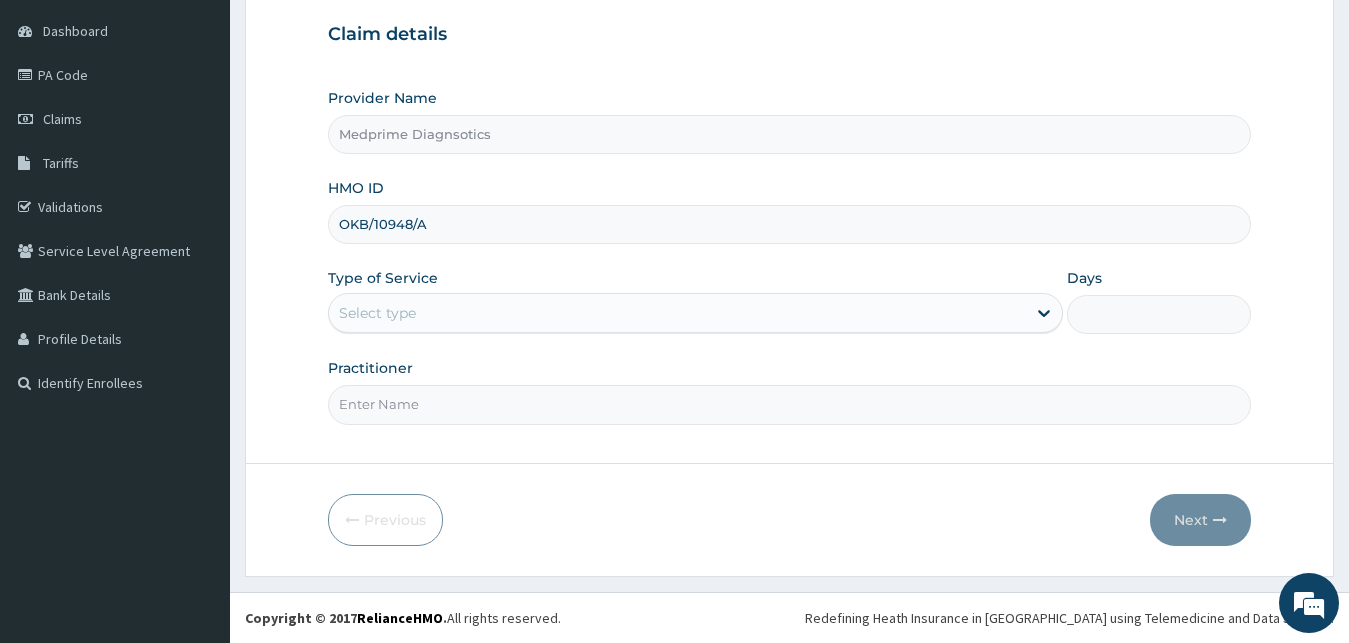 type on "OKB/10948/A" 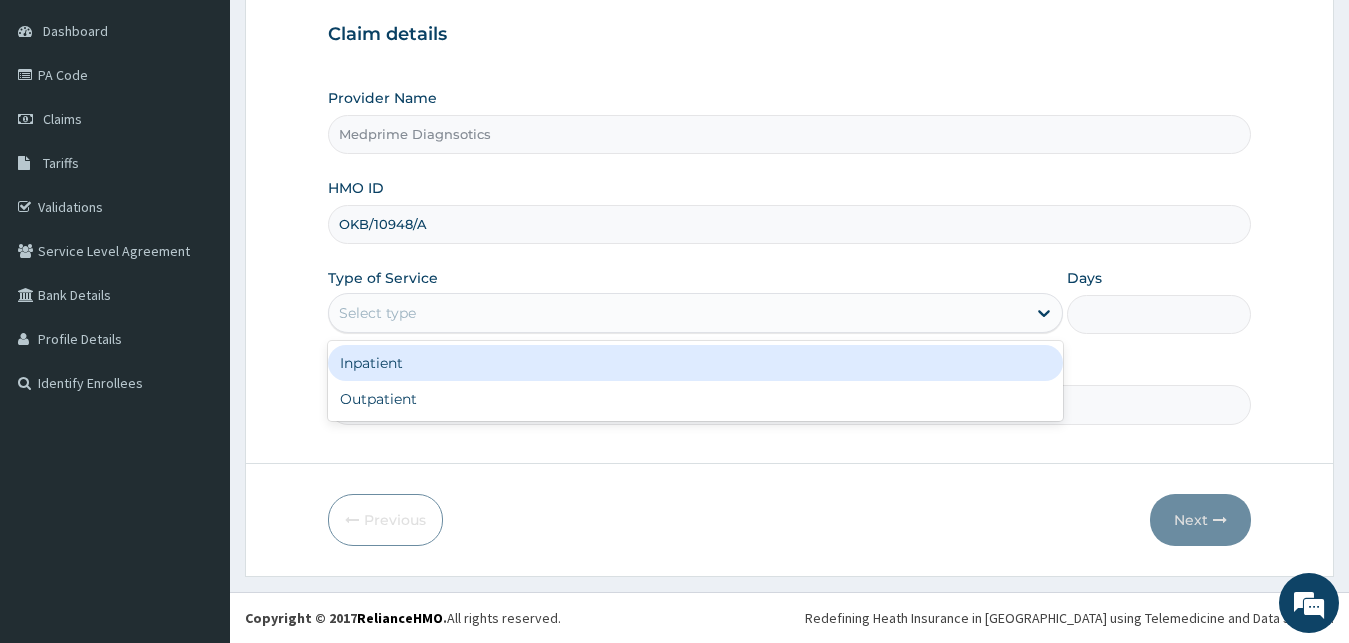 click on "Select type" at bounding box center (678, 313) 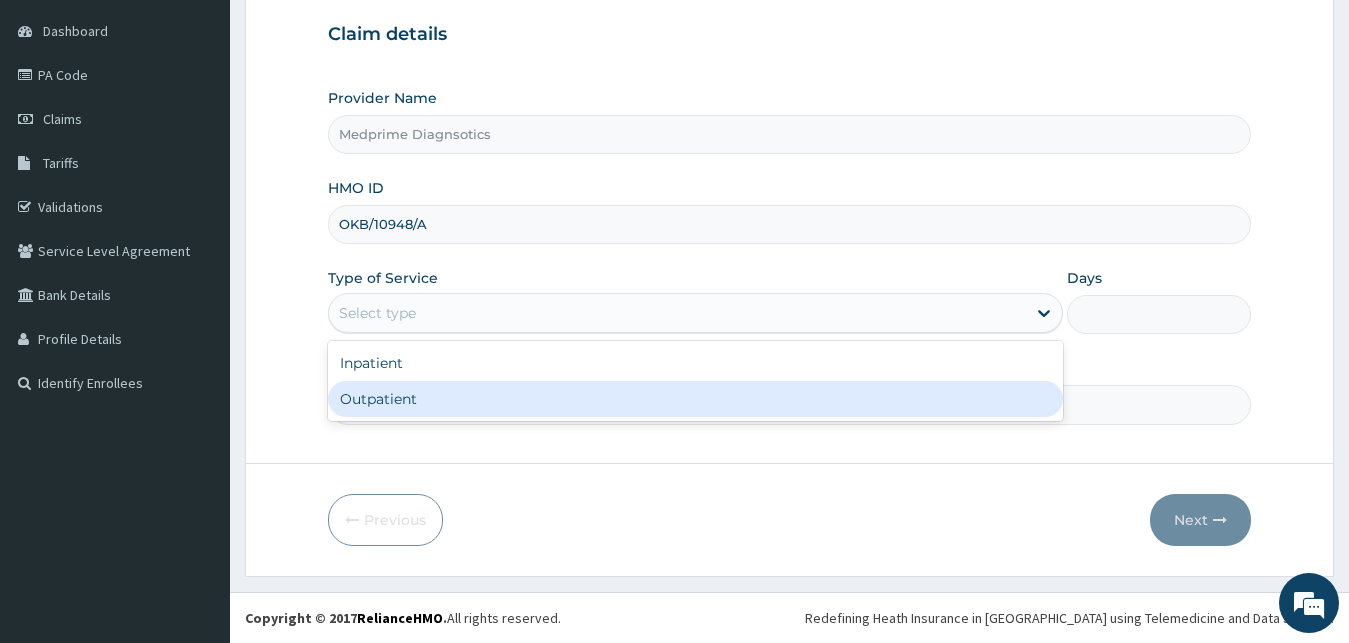 click on "Outpatient" at bounding box center (696, 399) 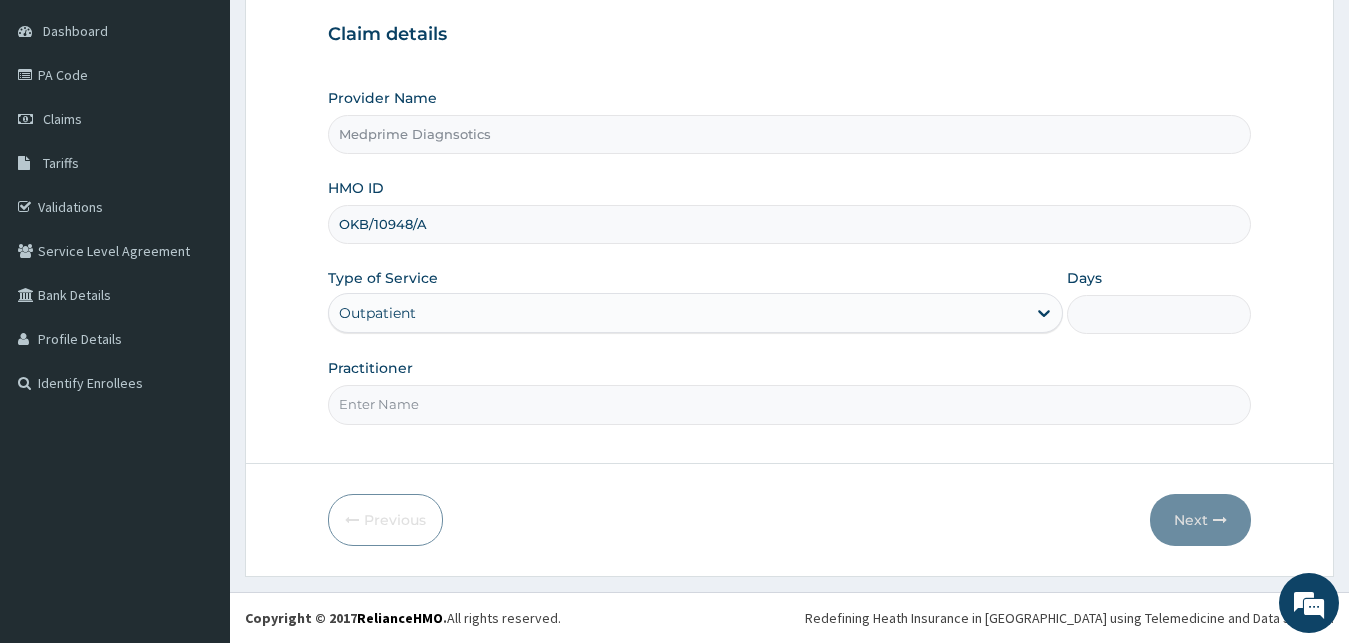 type on "1" 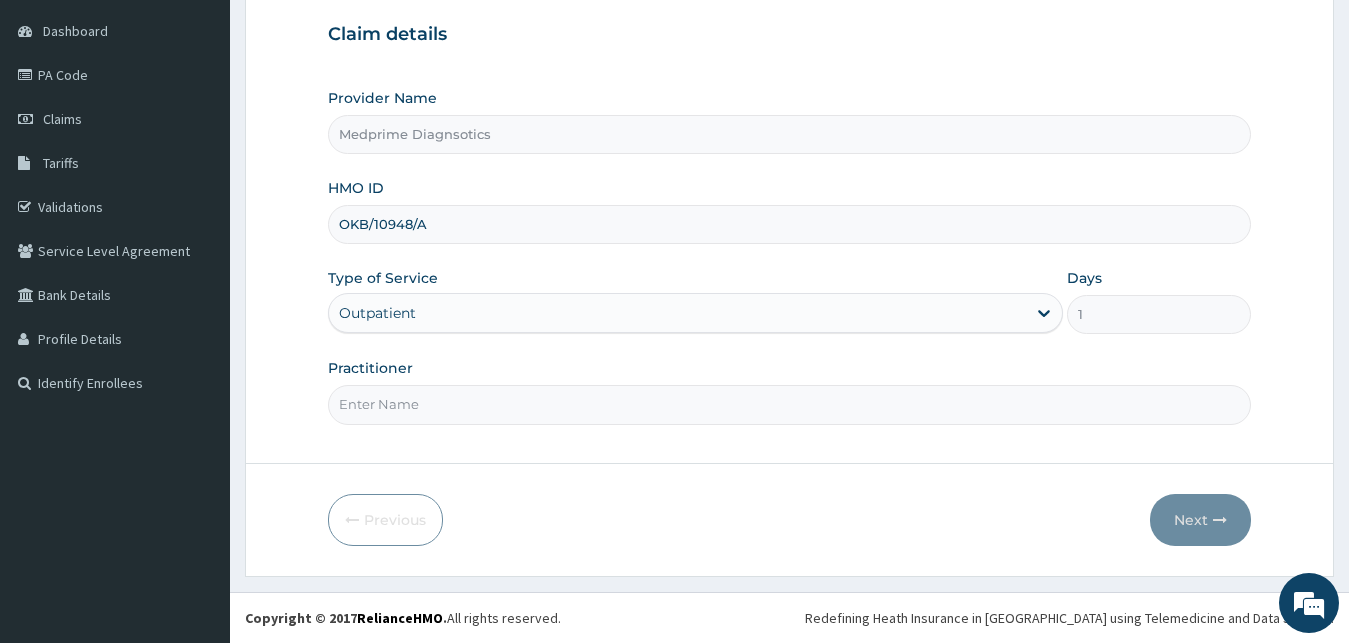 click on "Practitioner" at bounding box center [790, 404] 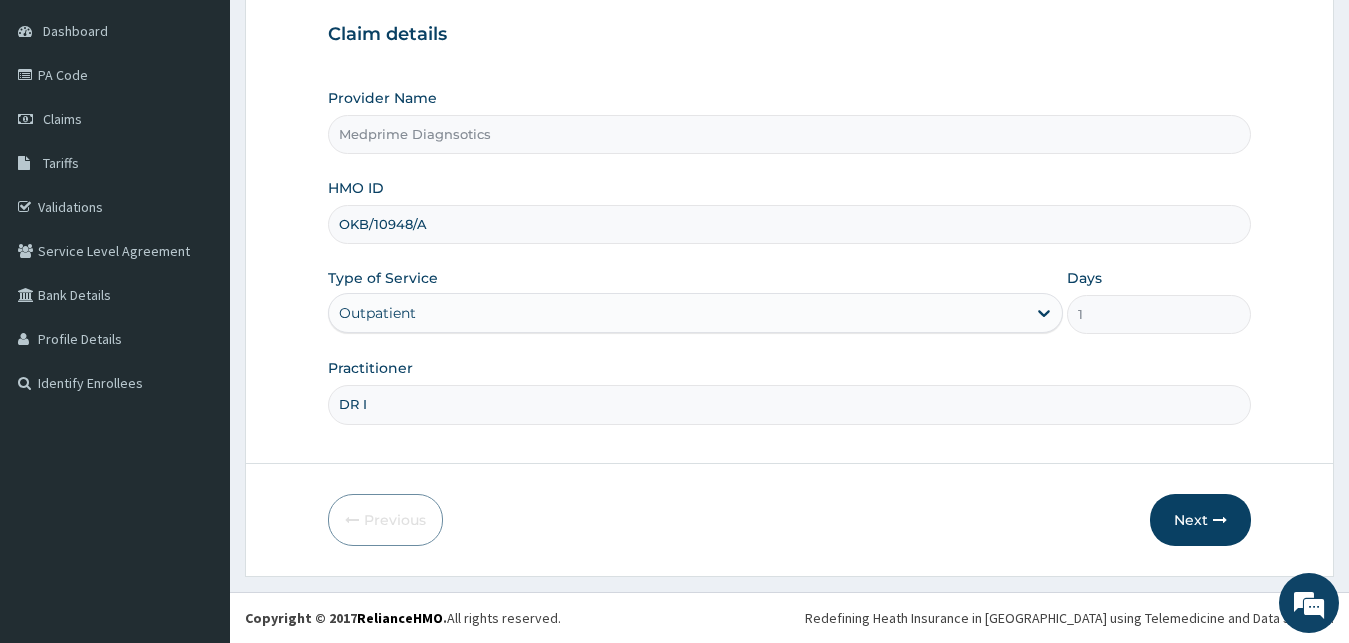 scroll, scrollTop: 0, scrollLeft: 0, axis: both 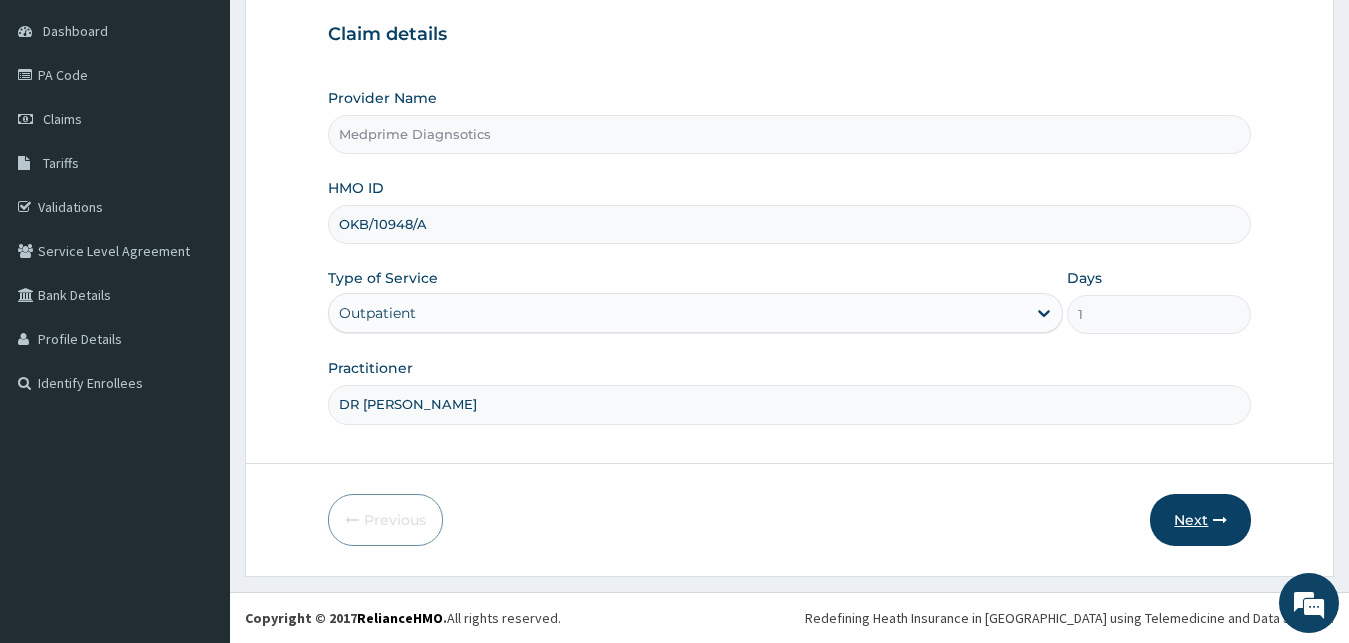 type on "DR IBOMA" 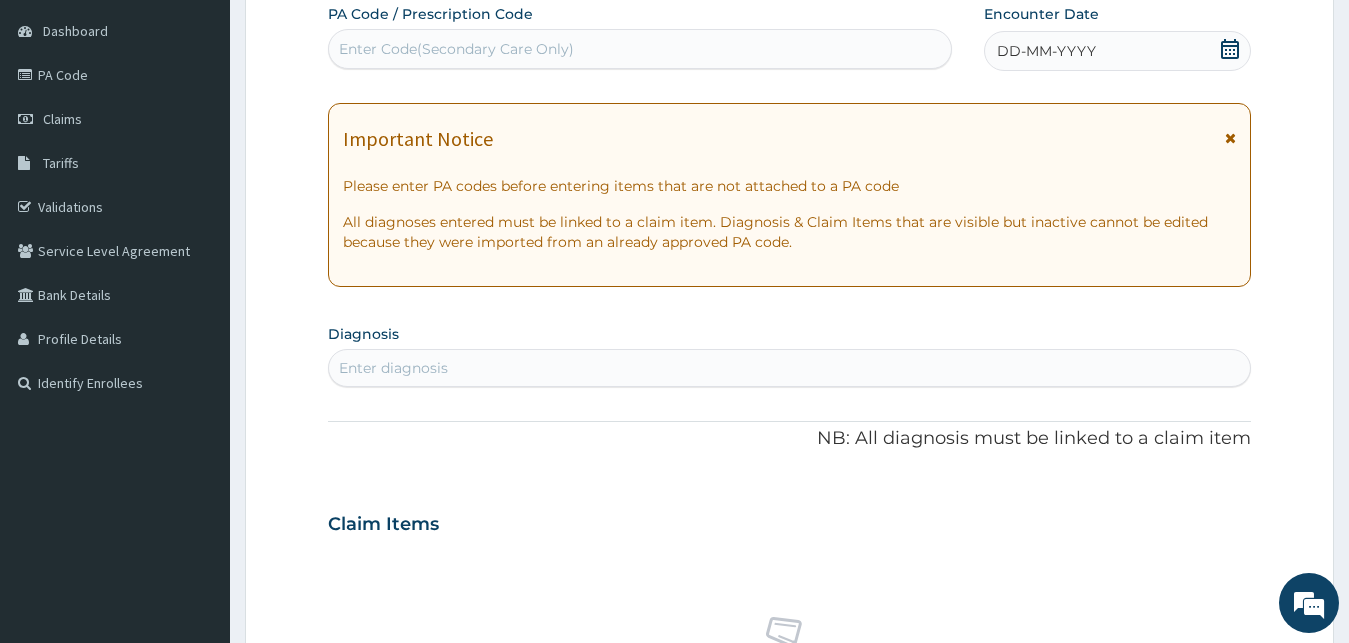 click on "Enter Code(Secondary Care Only)" at bounding box center [456, 49] 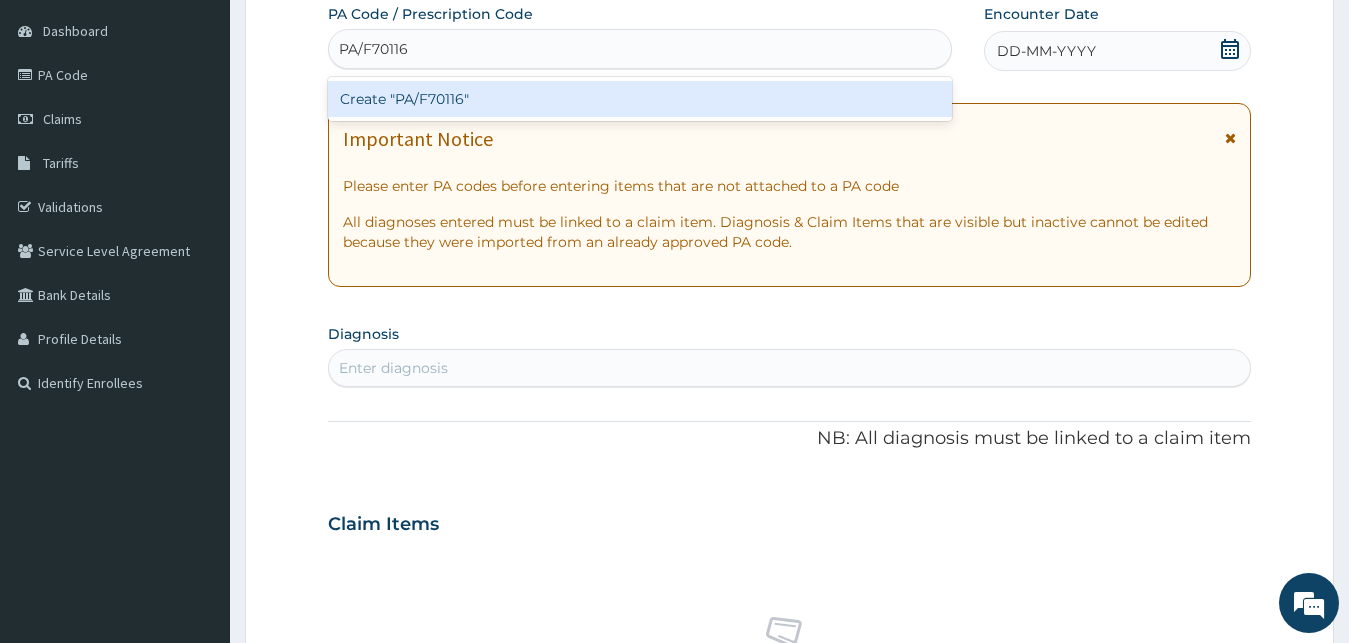 type 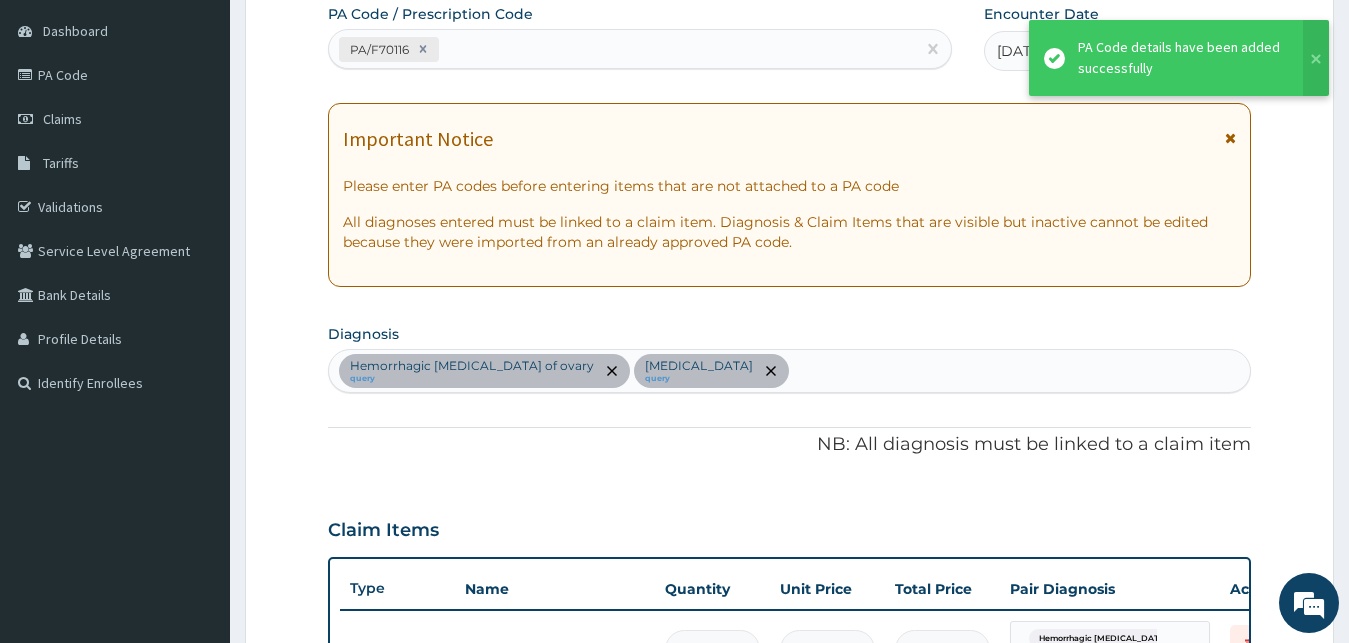 scroll, scrollTop: 515, scrollLeft: 0, axis: vertical 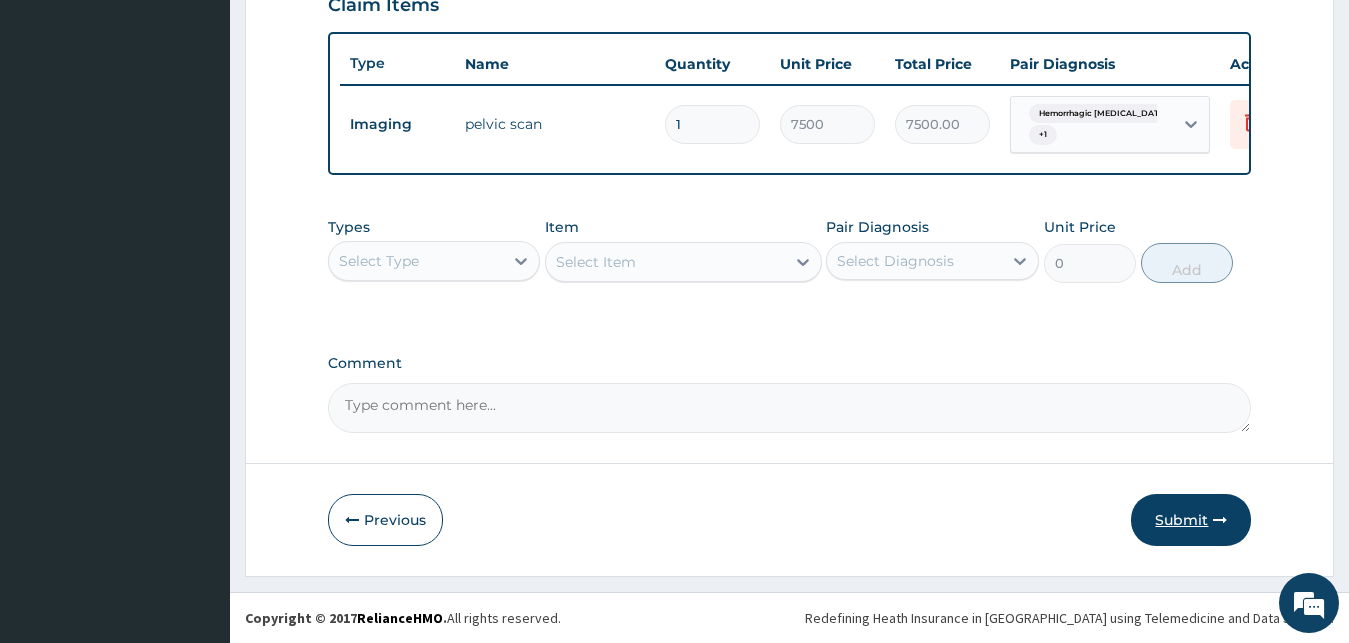 click on "Submit" at bounding box center (1191, 520) 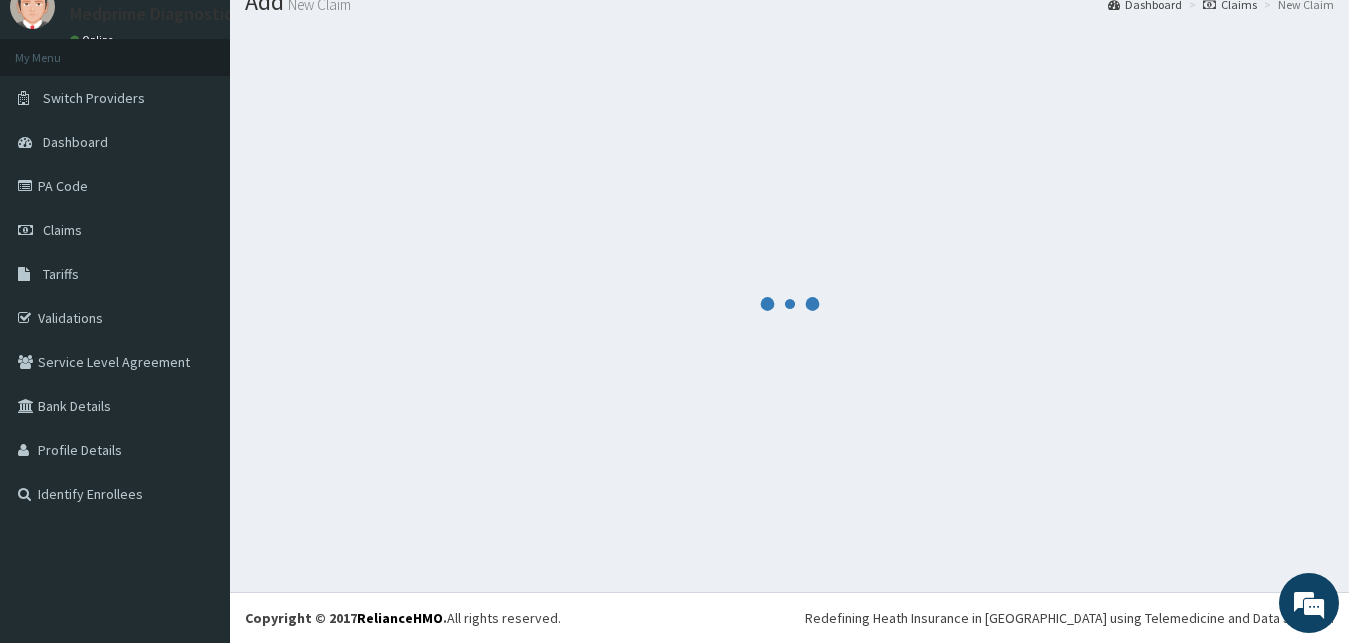 scroll, scrollTop: 76, scrollLeft: 0, axis: vertical 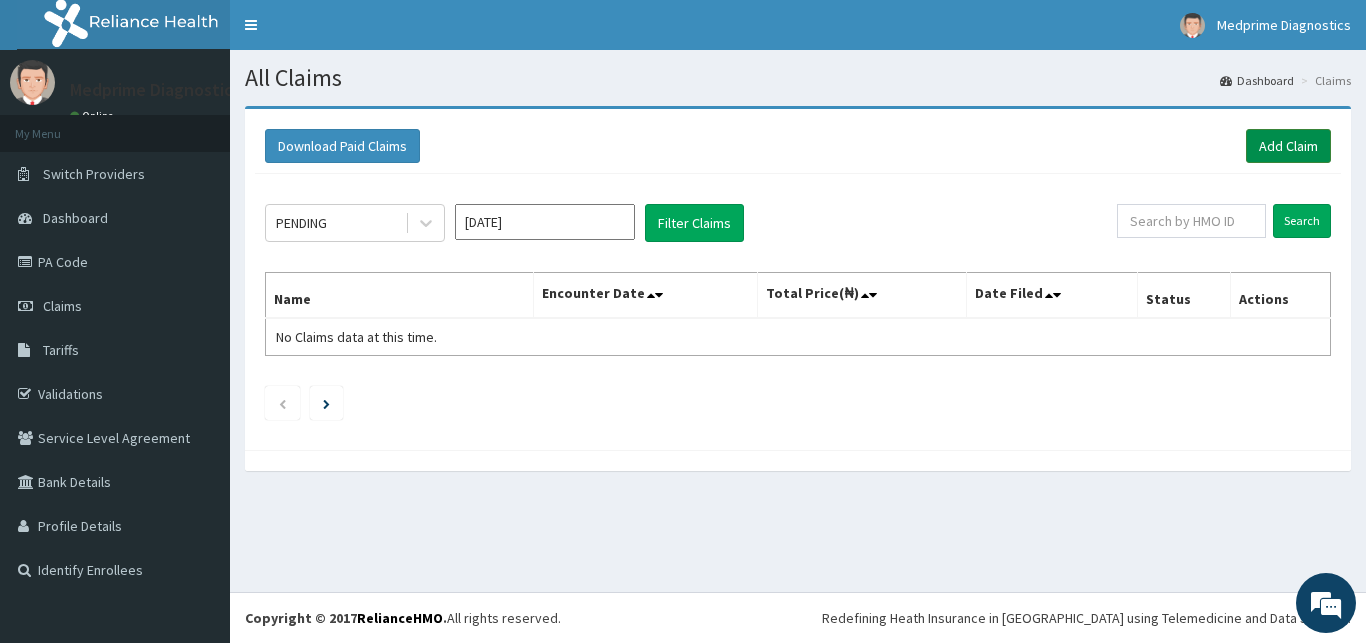 click on "Add Claim" at bounding box center (1288, 146) 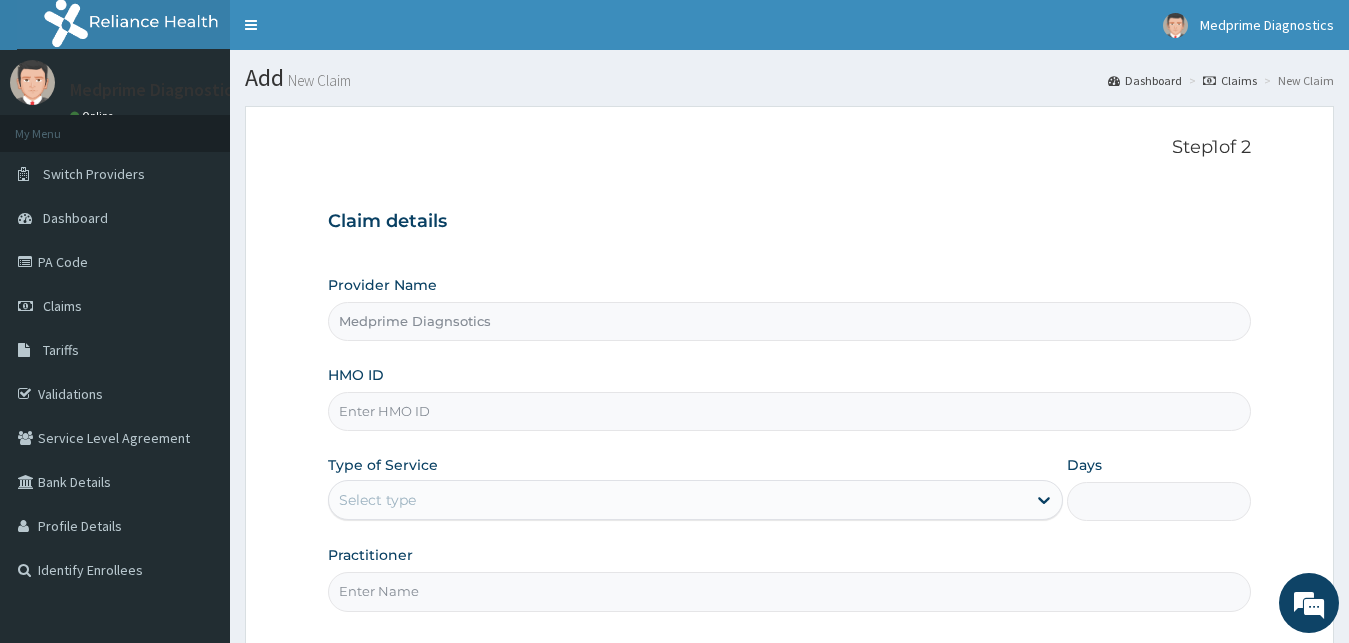 scroll, scrollTop: 0, scrollLeft: 0, axis: both 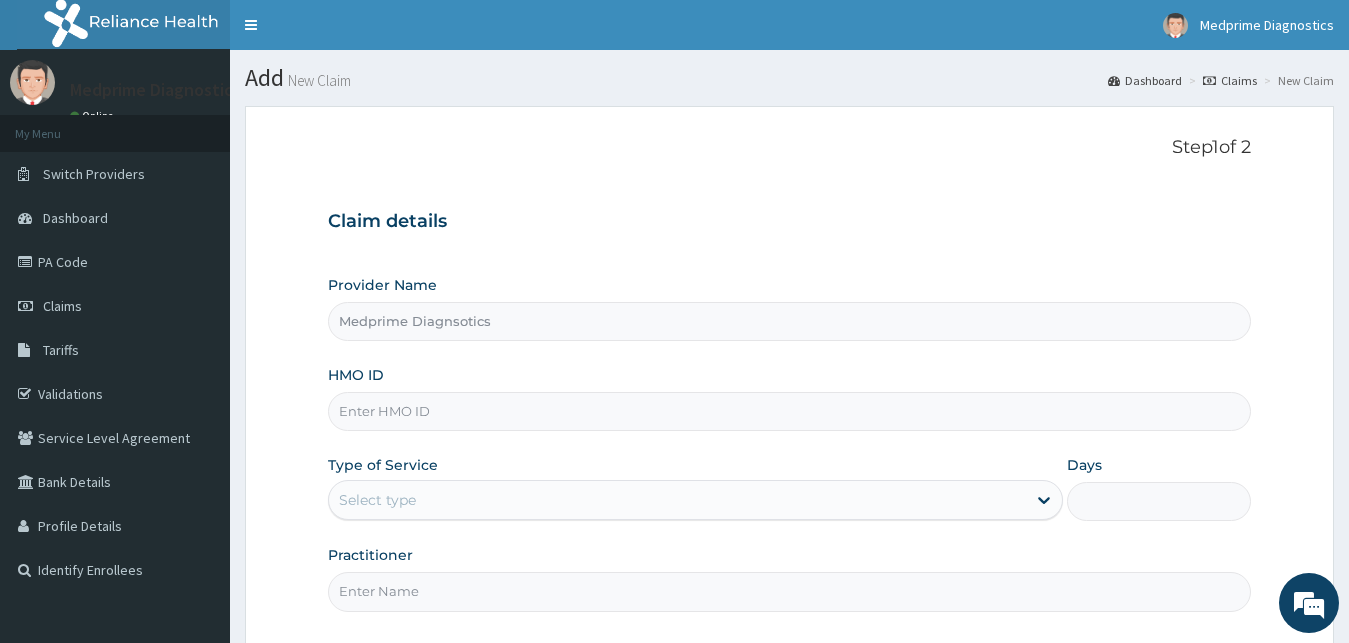 click on "HMO ID" at bounding box center [790, 411] 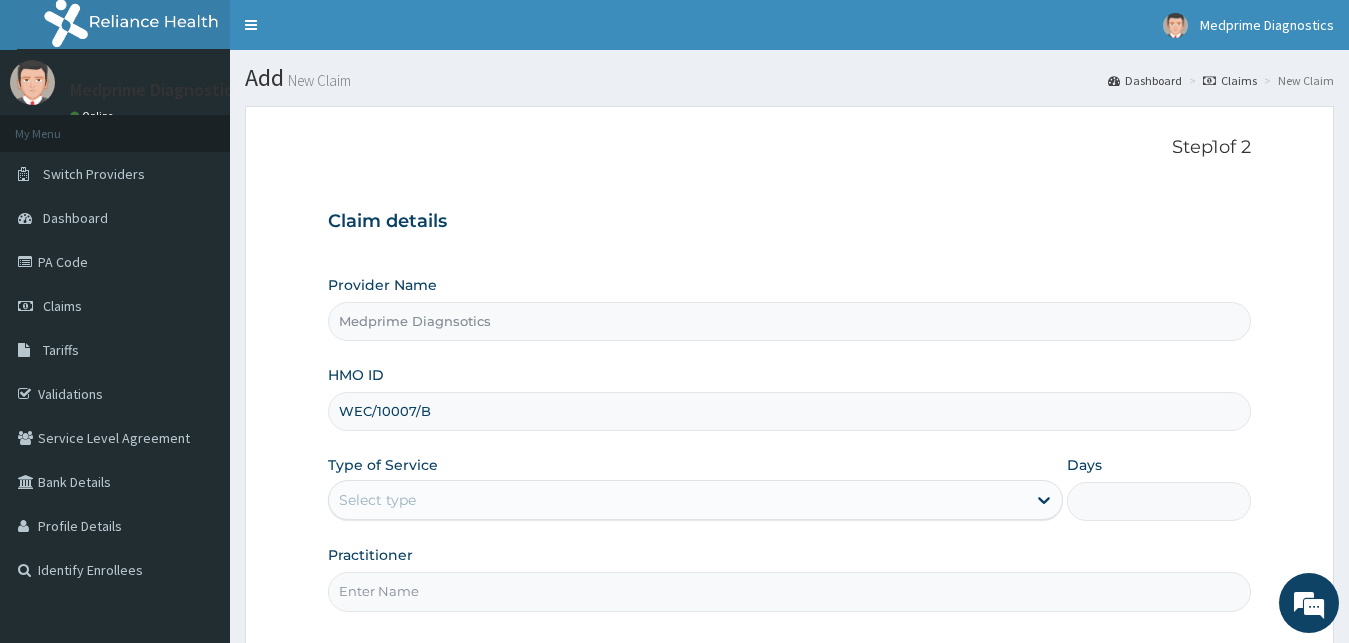 type on "WEC/10007/B" 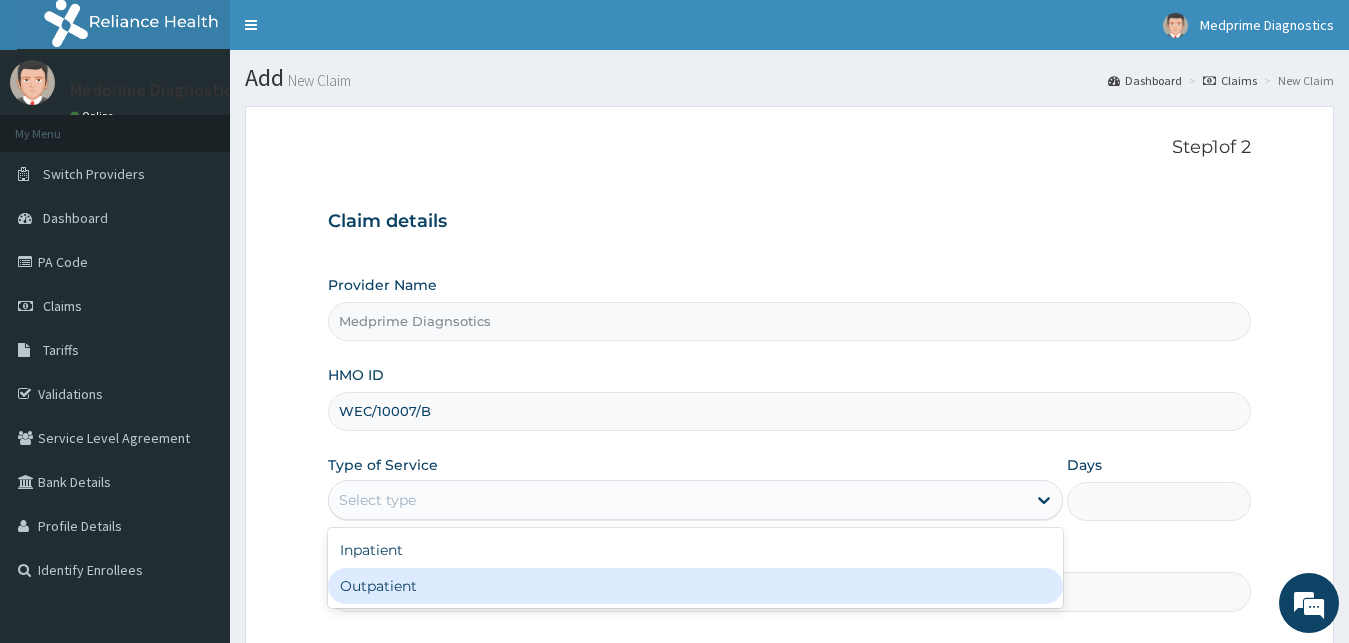 click on "Outpatient" at bounding box center (696, 586) 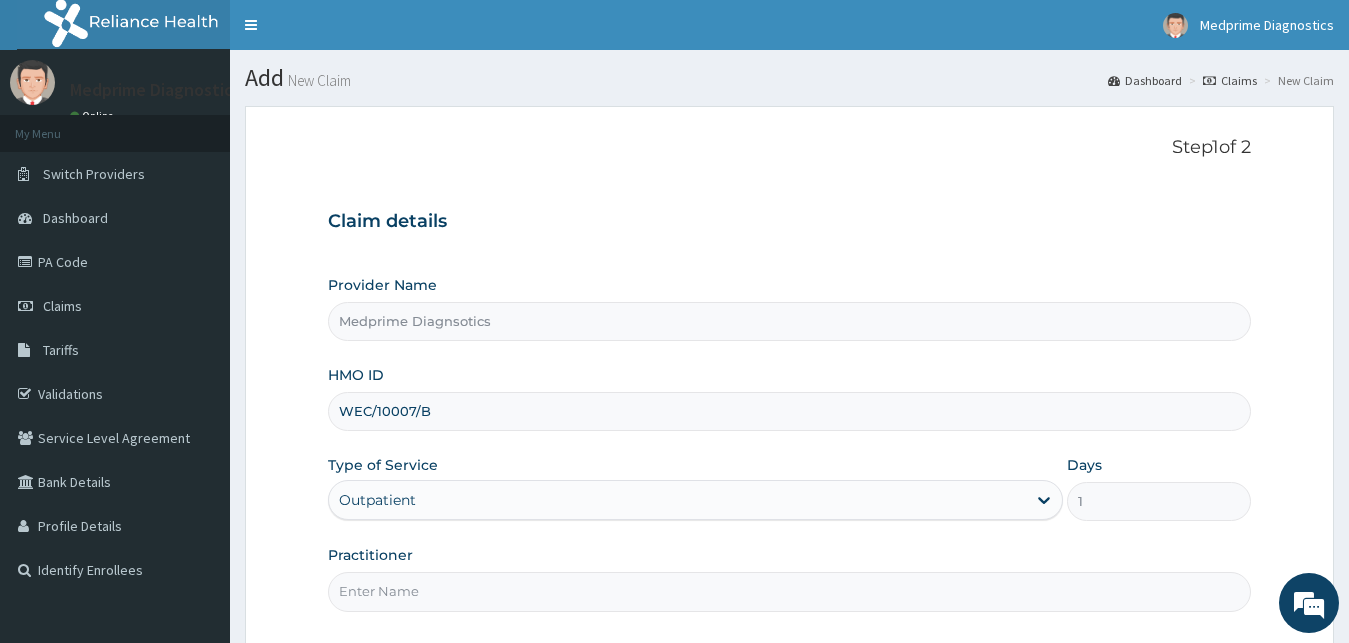 click on "Practitioner" at bounding box center (790, 591) 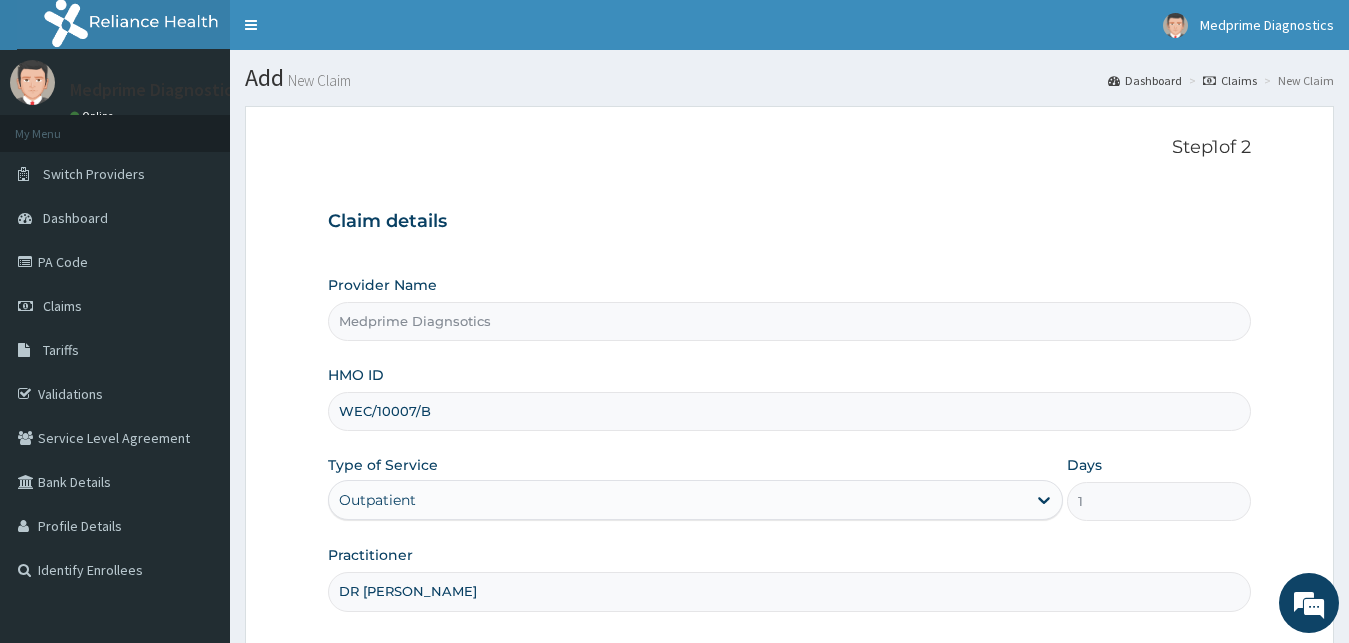 scroll, scrollTop: 178, scrollLeft: 0, axis: vertical 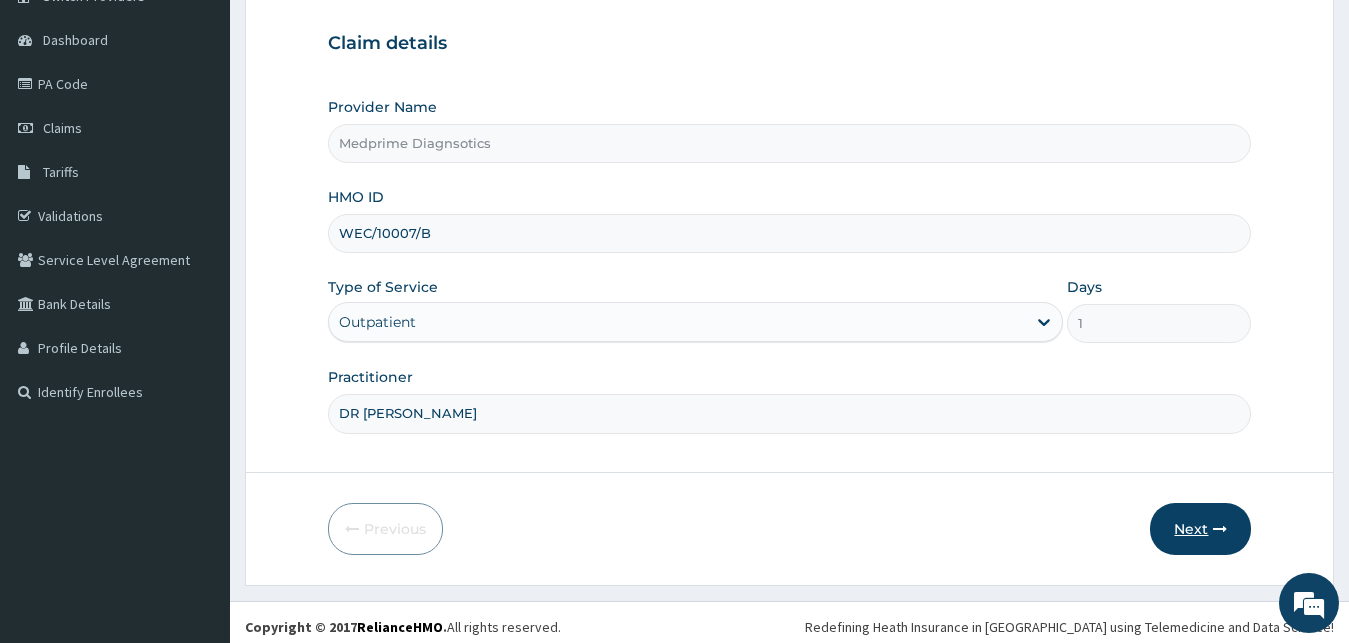 type on "DR IBOMA" 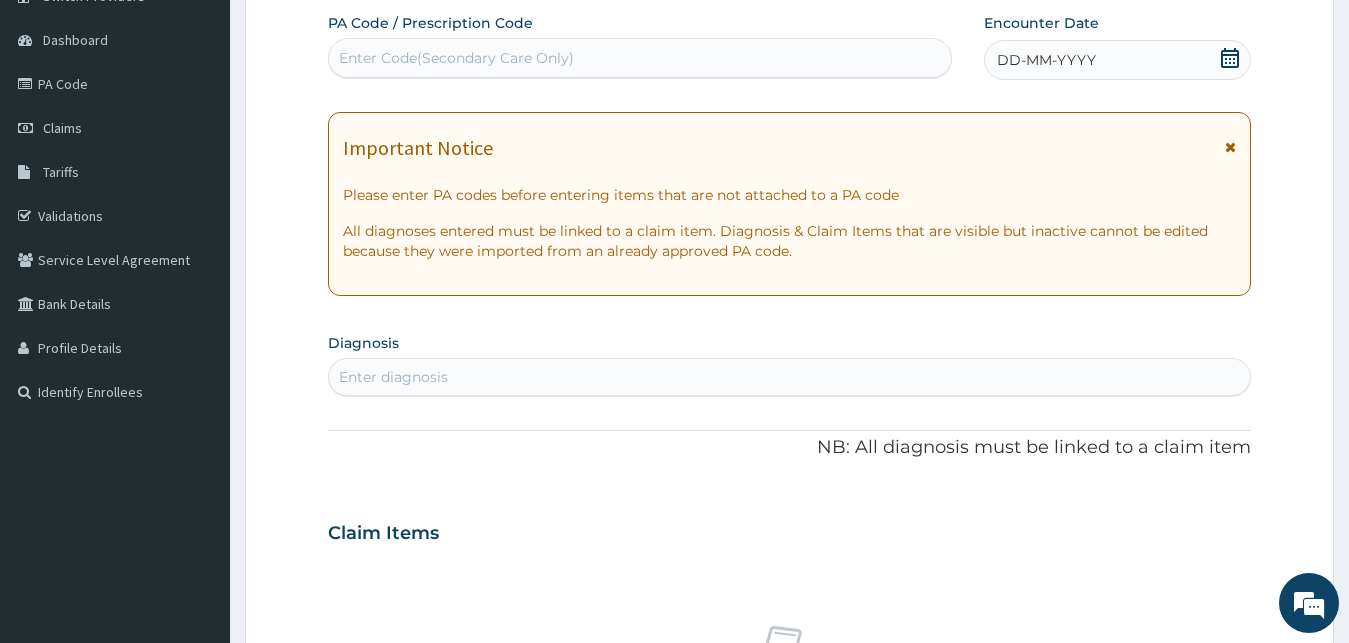 click on "Enter Code(Secondary Care Only)" at bounding box center [456, 58] 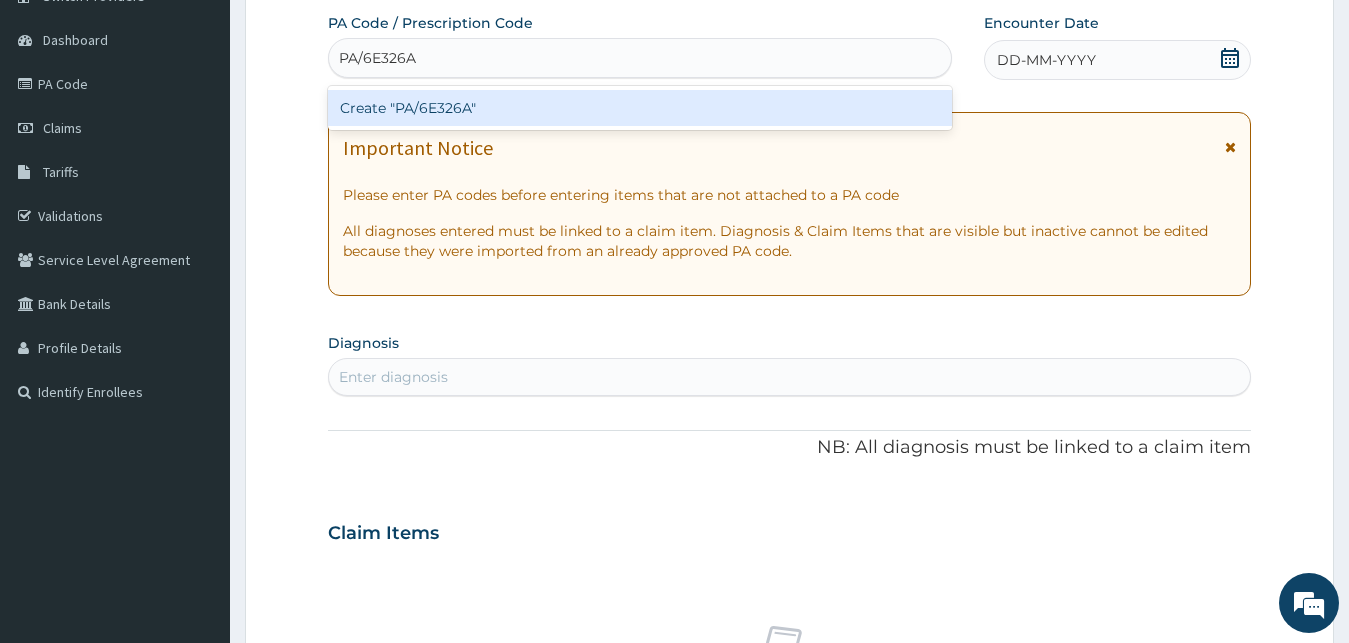 type 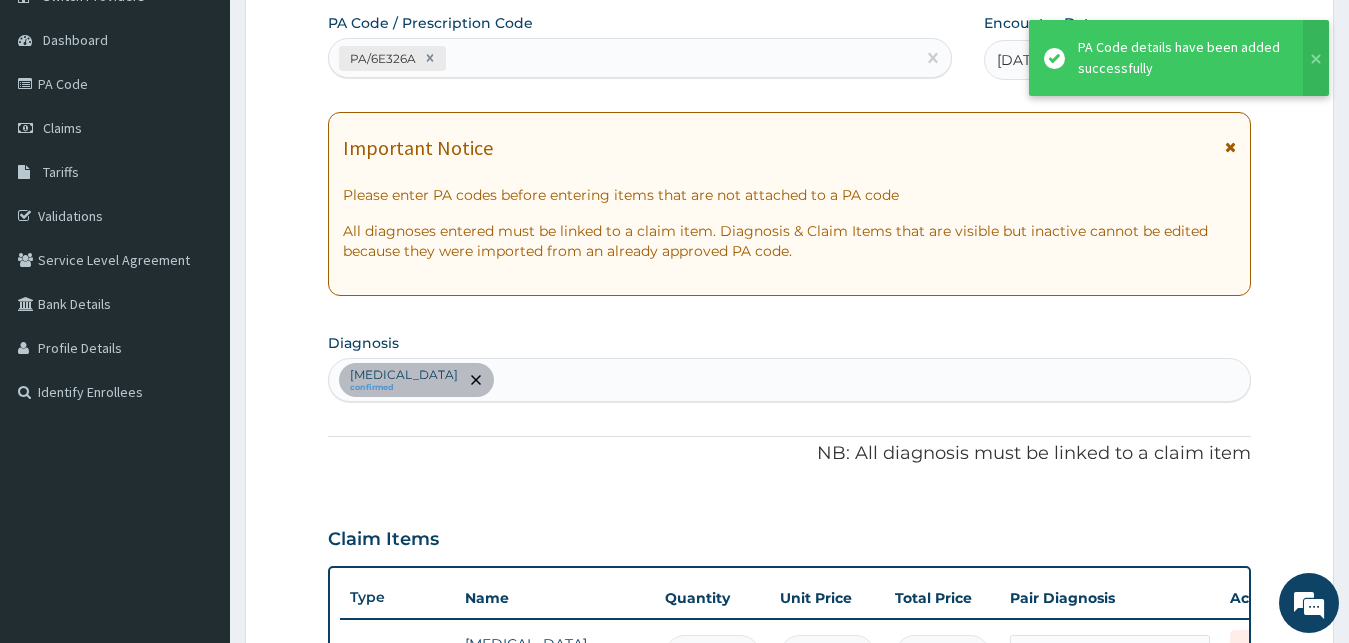 scroll, scrollTop: 580, scrollLeft: 0, axis: vertical 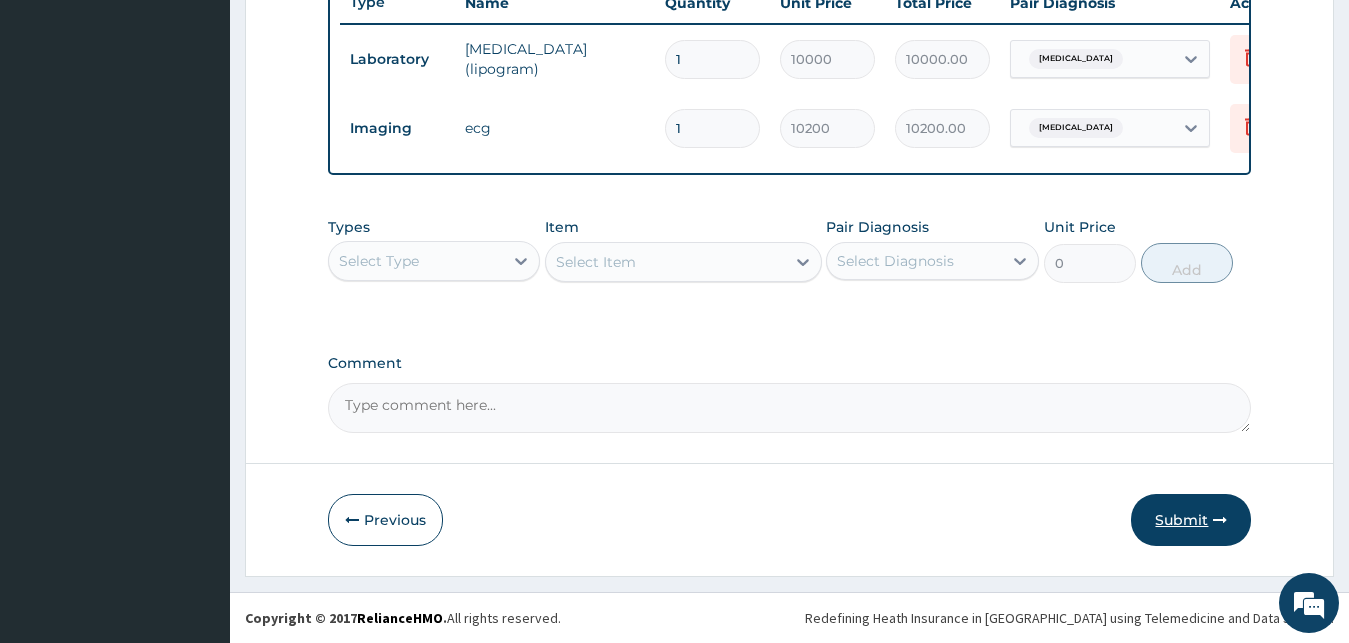 click on "Submit" at bounding box center [1191, 520] 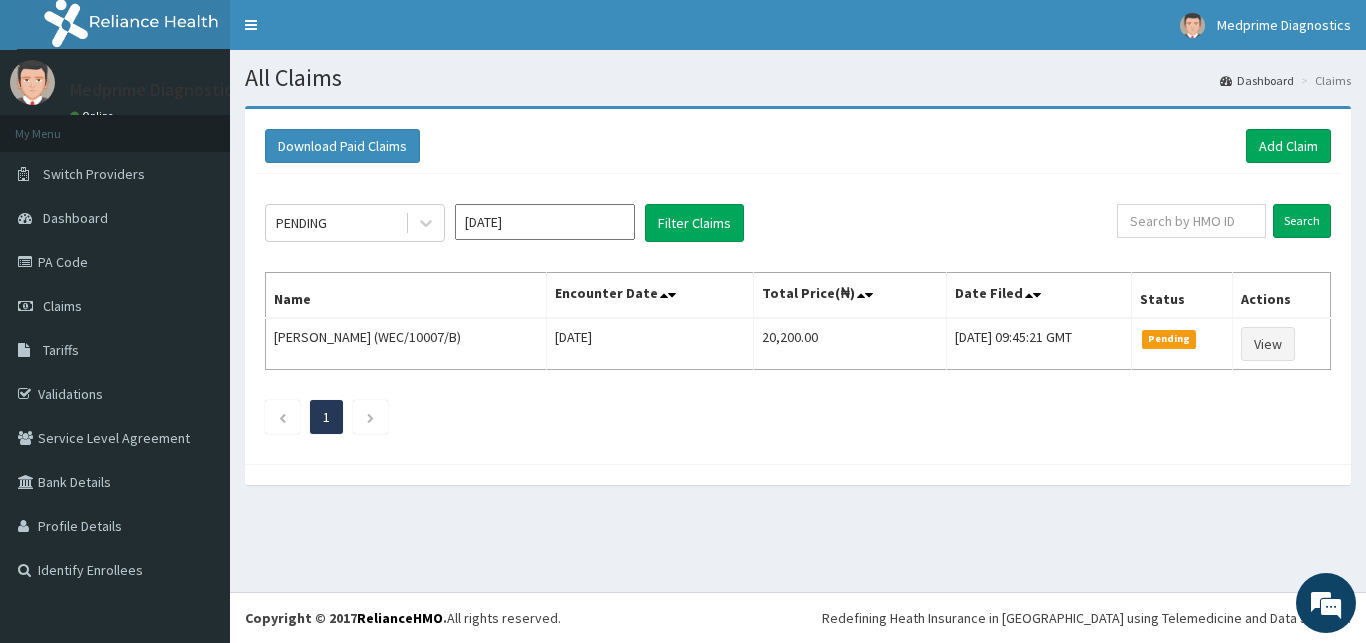 scroll, scrollTop: 0, scrollLeft: 0, axis: both 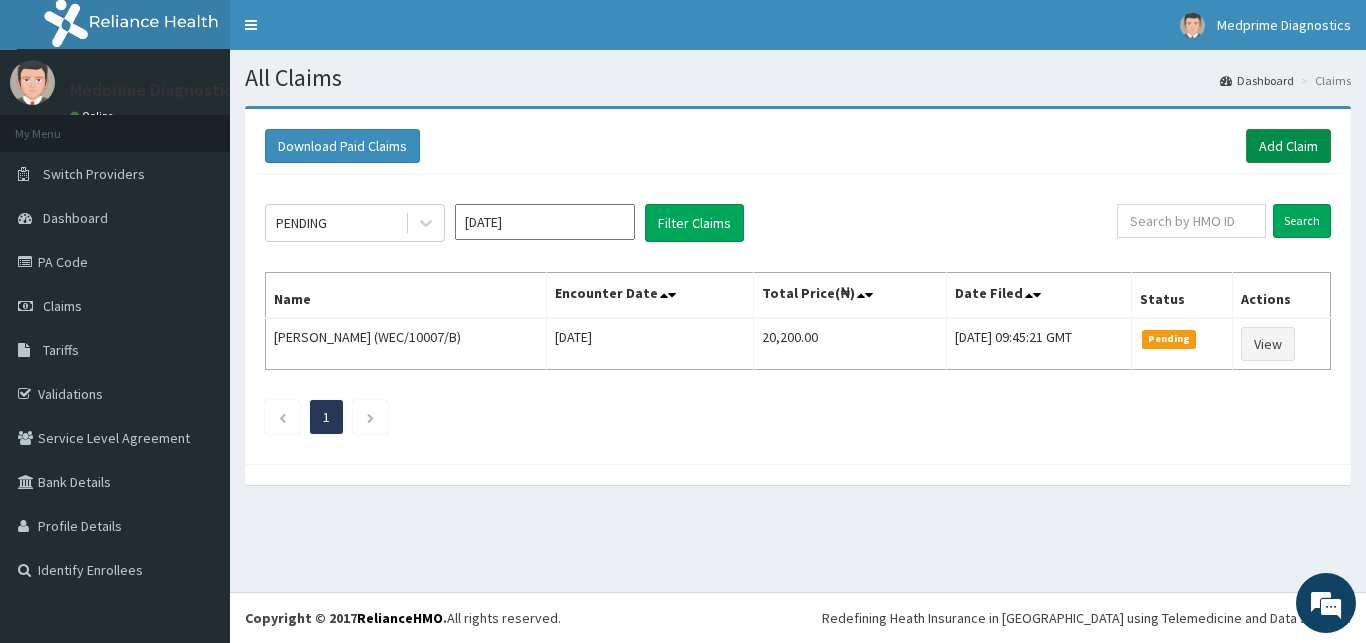 click on "Add Claim" at bounding box center [1288, 146] 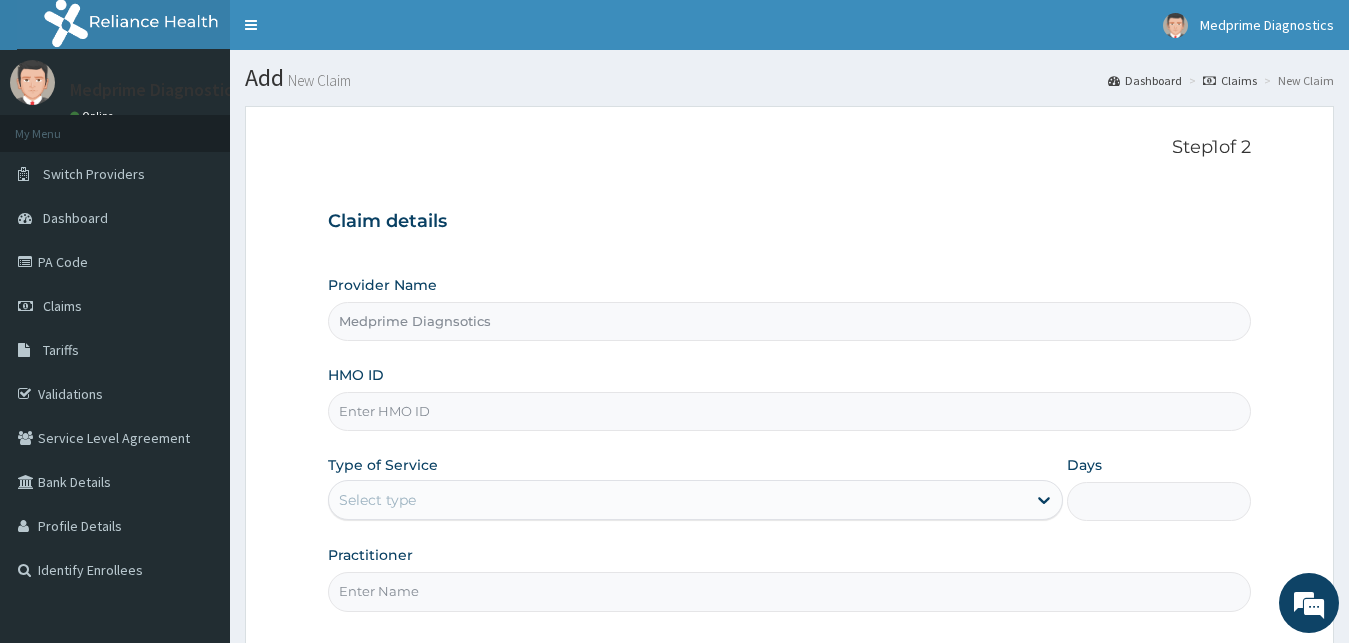 scroll, scrollTop: 0, scrollLeft: 0, axis: both 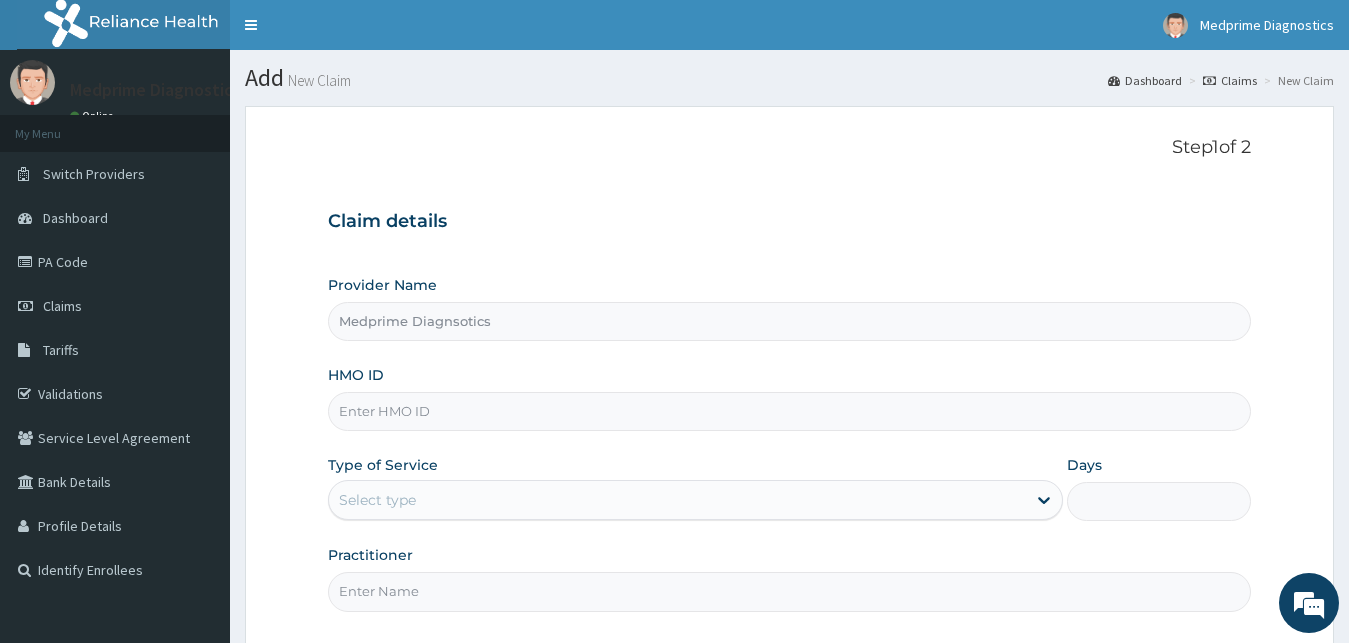 click on "HMO ID" at bounding box center (790, 411) 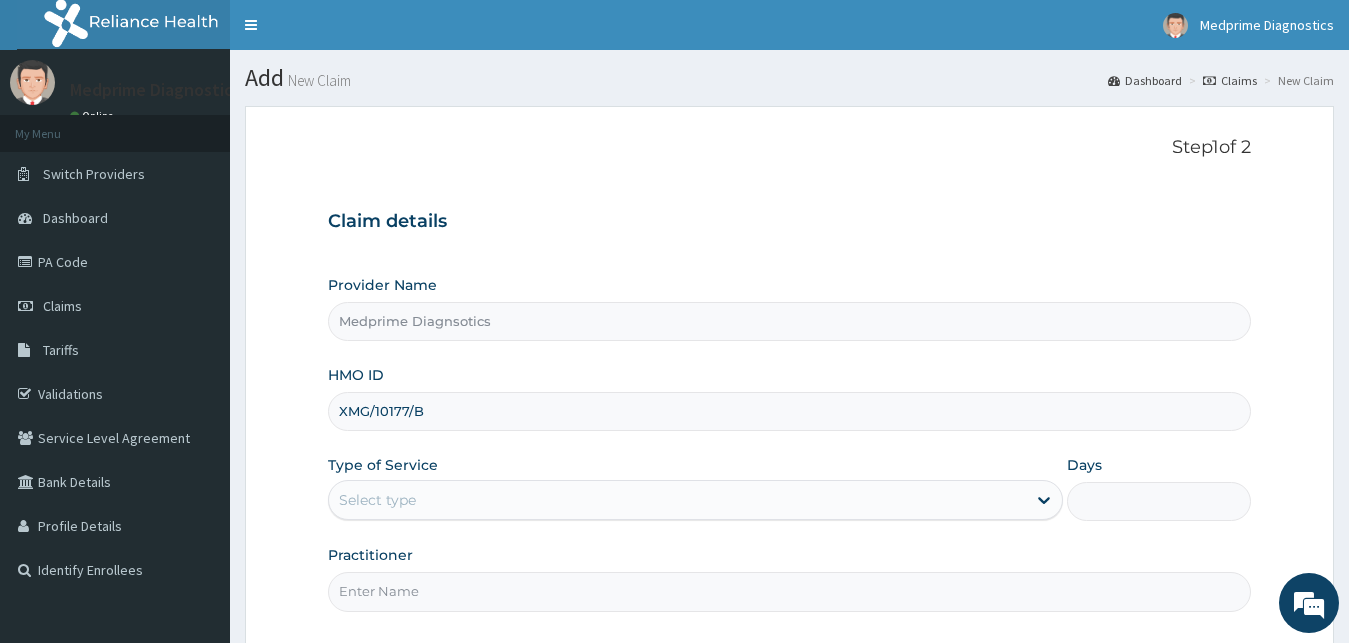 type on "XMG/10177/B" 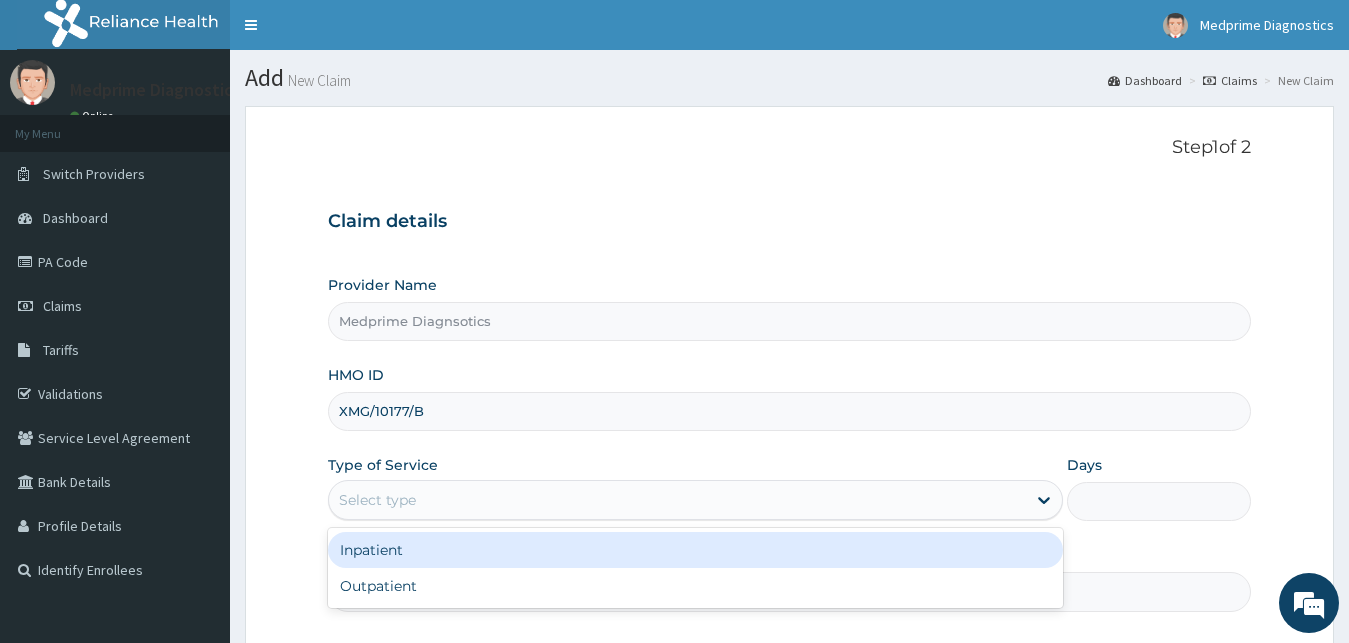click on "Select type" at bounding box center [678, 500] 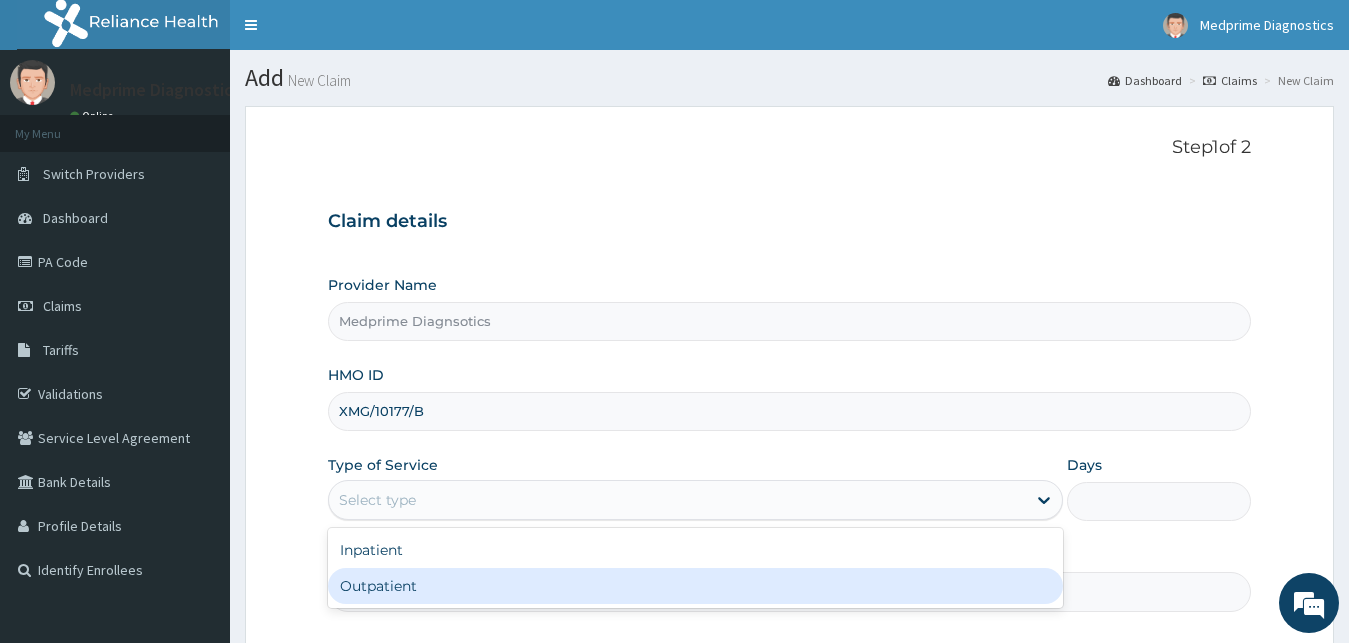 click on "Outpatient" at bounding box center (696, 586) 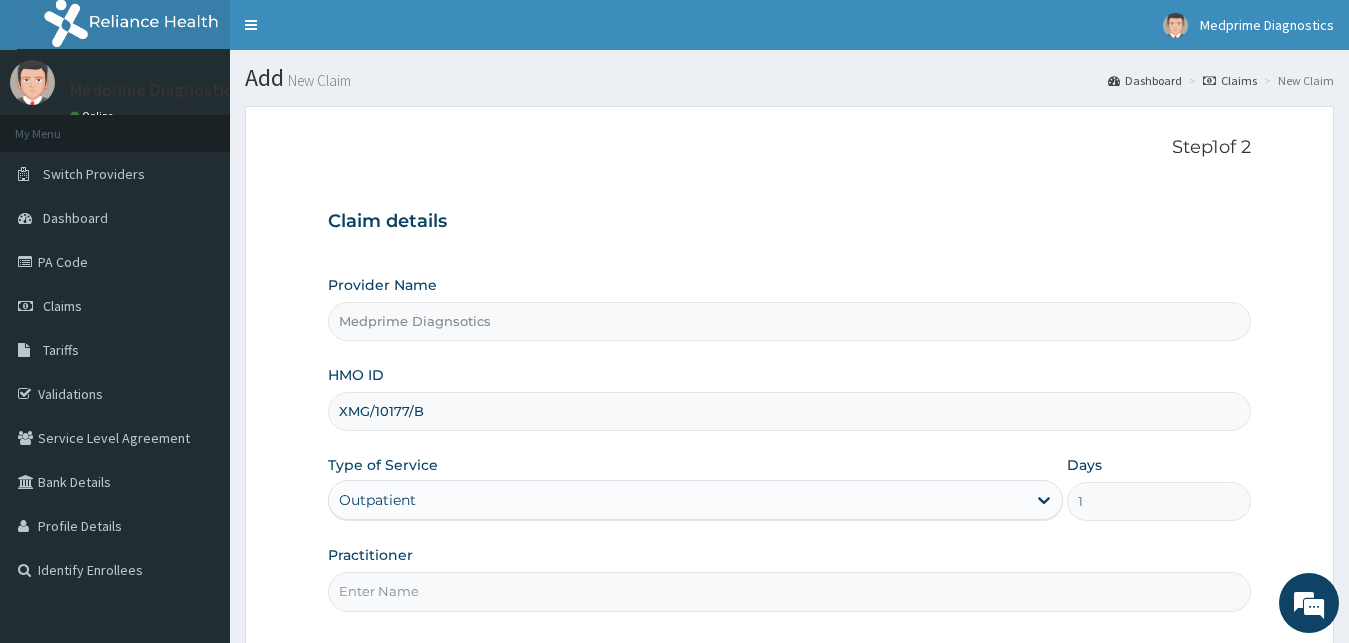 click on "Practitioner" at bounding box center [790, 591] 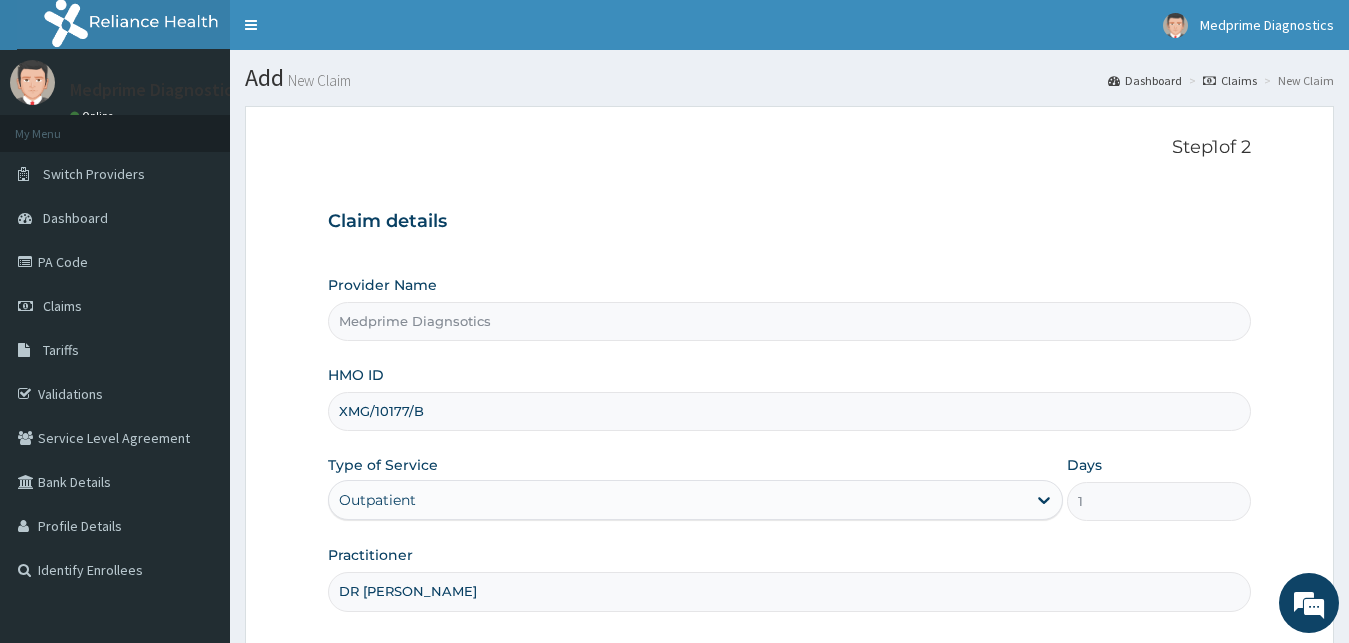 scroll, scrollTop: 0, scrollLeft: 0, axis: both 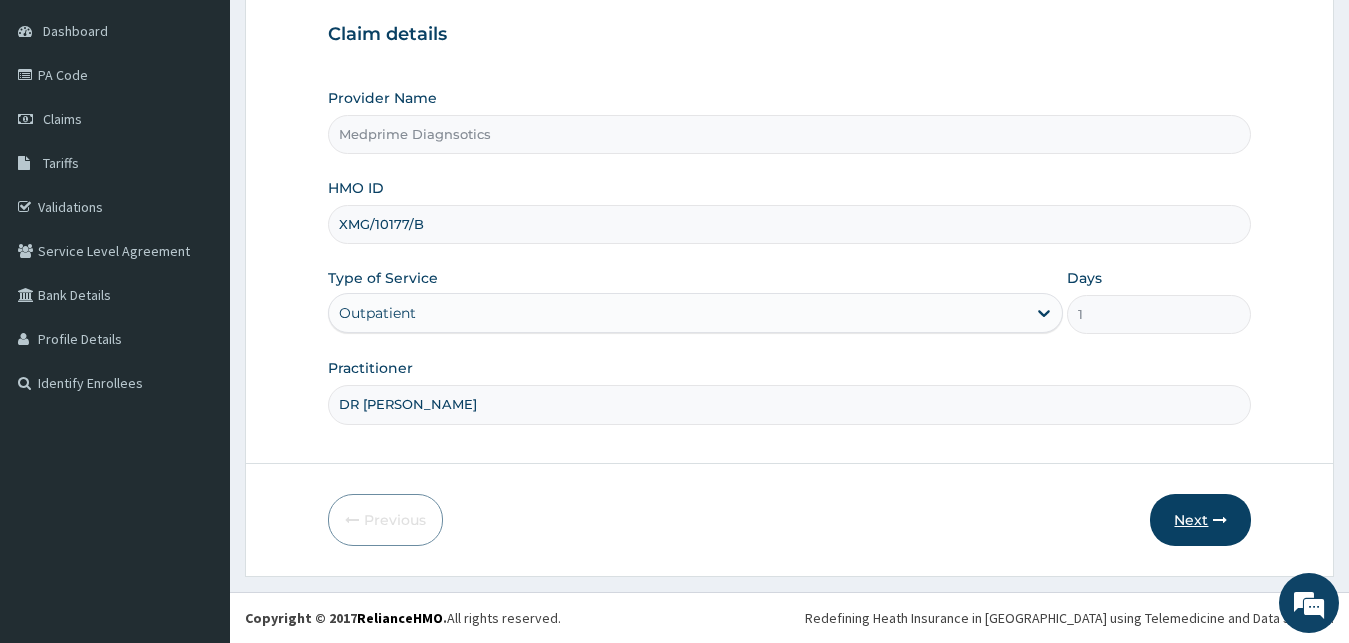 type on "DR IBOMA" 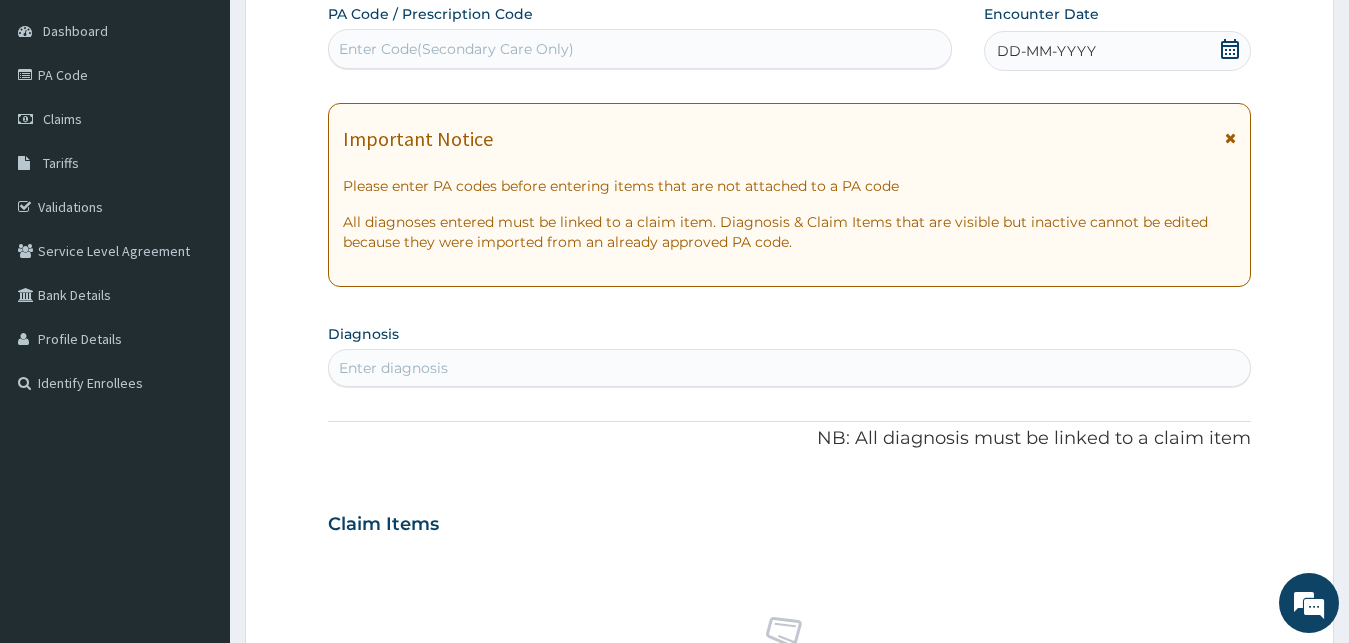 click on "Enter Code(Secondary Care Only)" at bounding box center (640, 49) 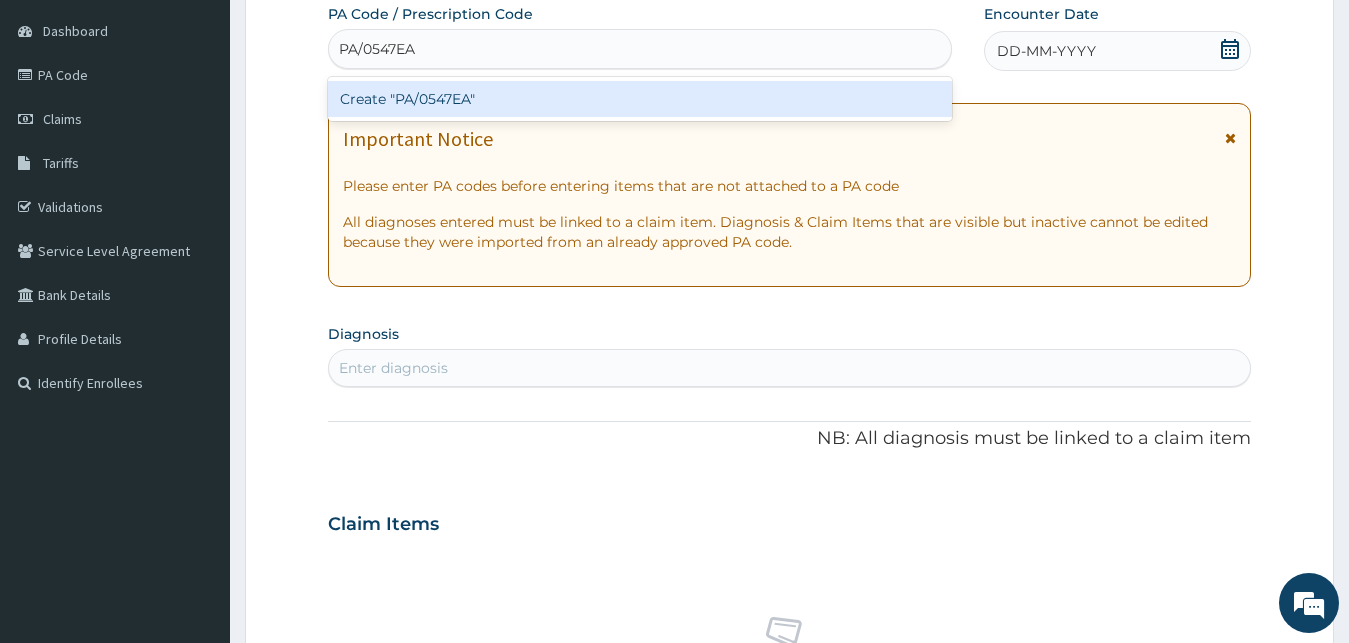 type 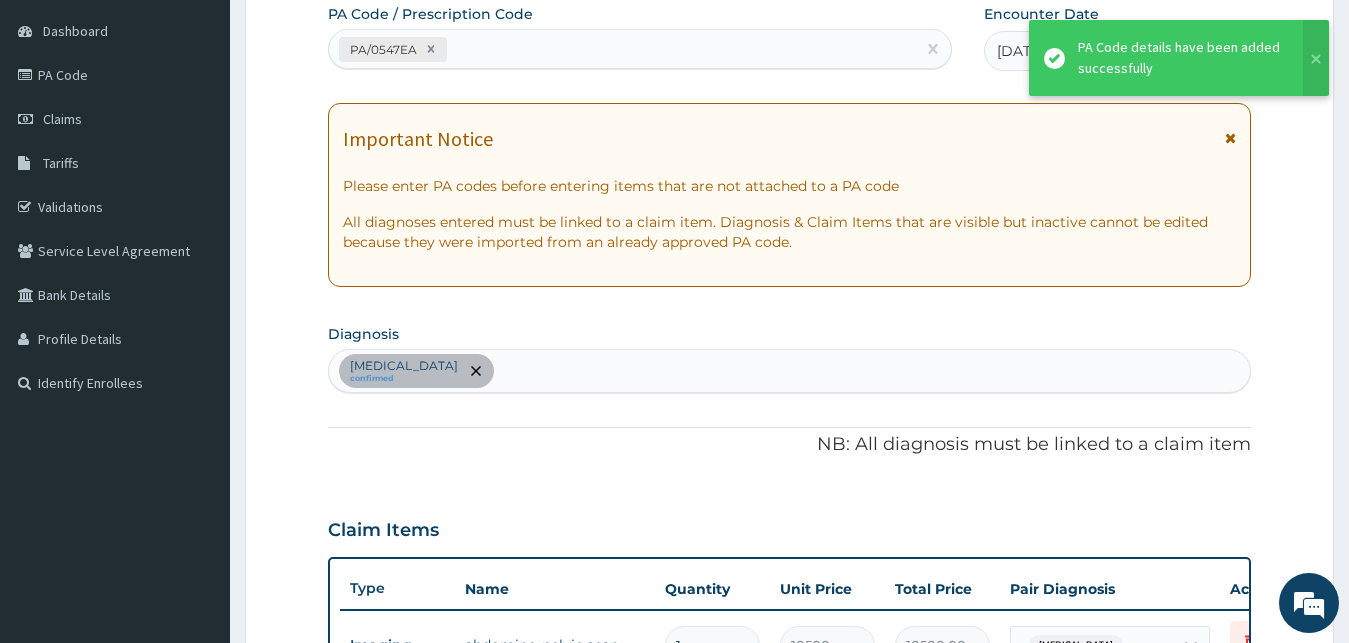 scroll, scrollTop: 197, scrollLeft: 0, axis: vertical 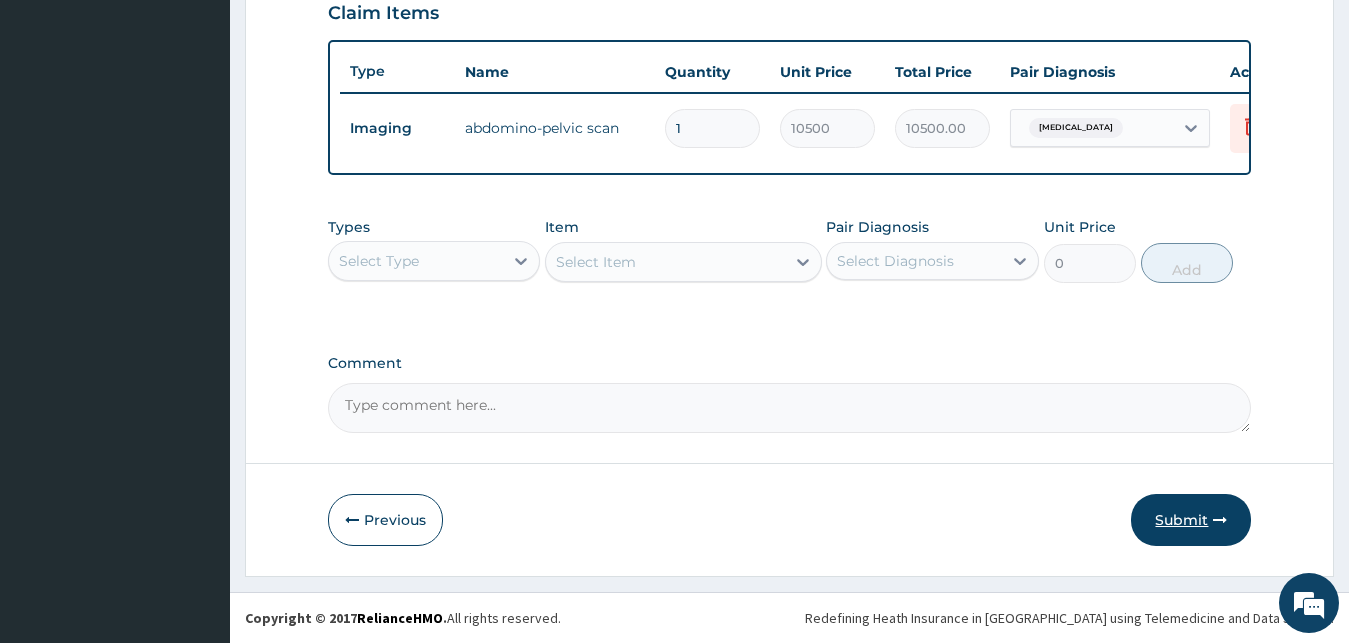 click on "Submit" at bounding box center (1191, 520) 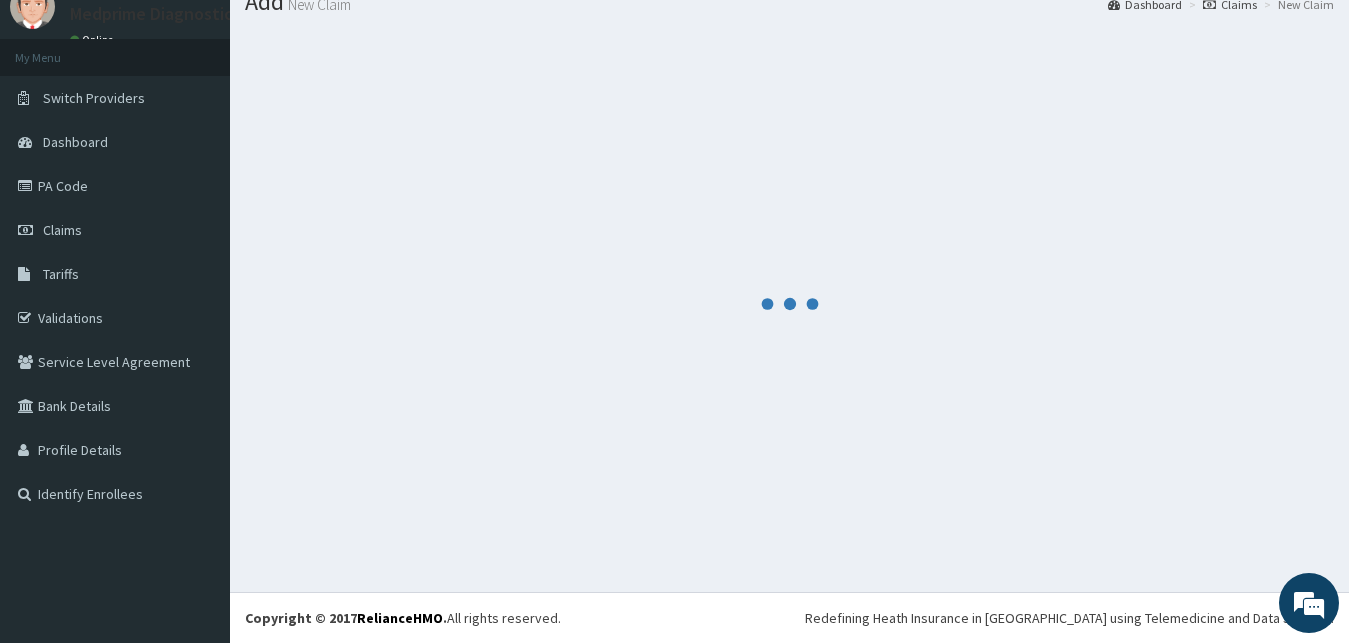 scroll, scrollTop: 76, scrollLeft: 0, axis: vertical 